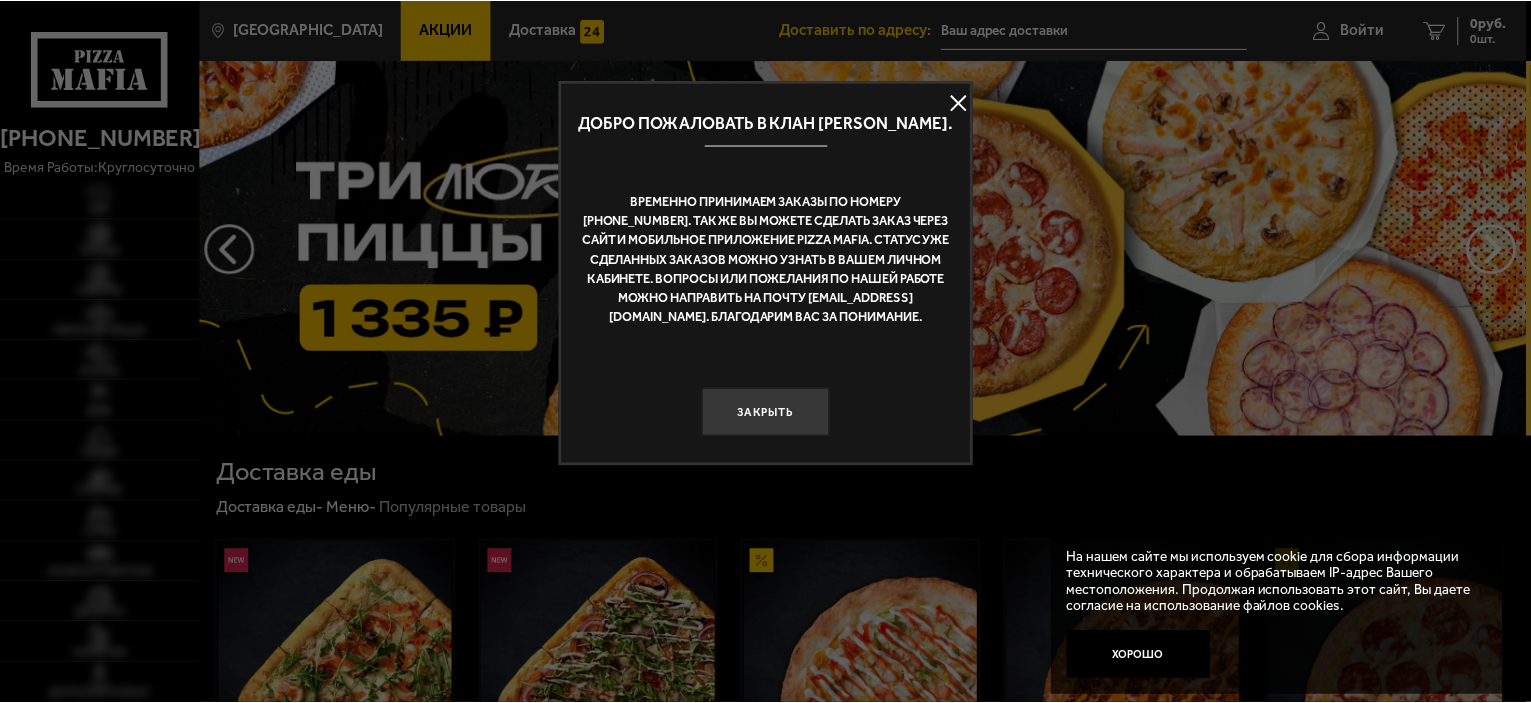 scroll, scrollTop: 0, scrollLeft: 0, axis: both 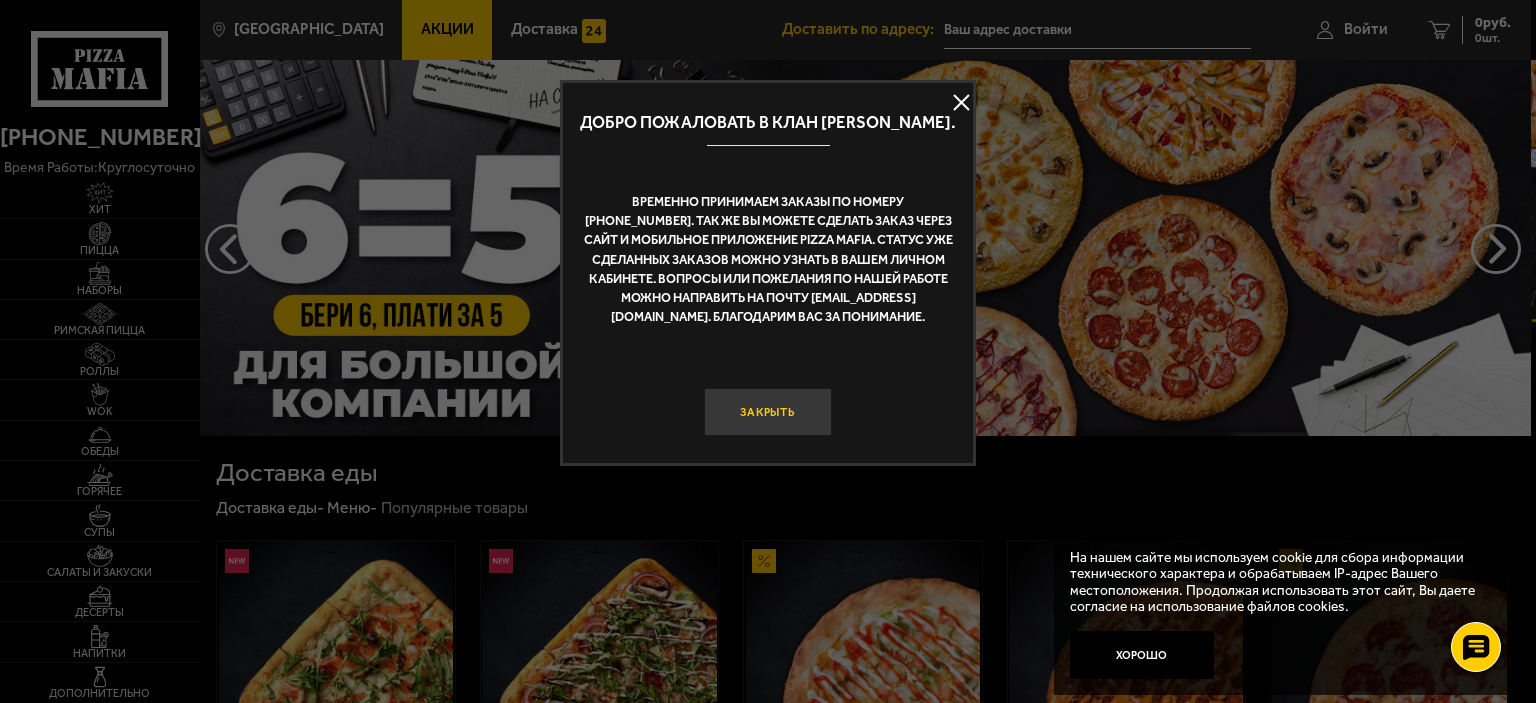 click on "Закрыть" at bounding box center (768, 412) 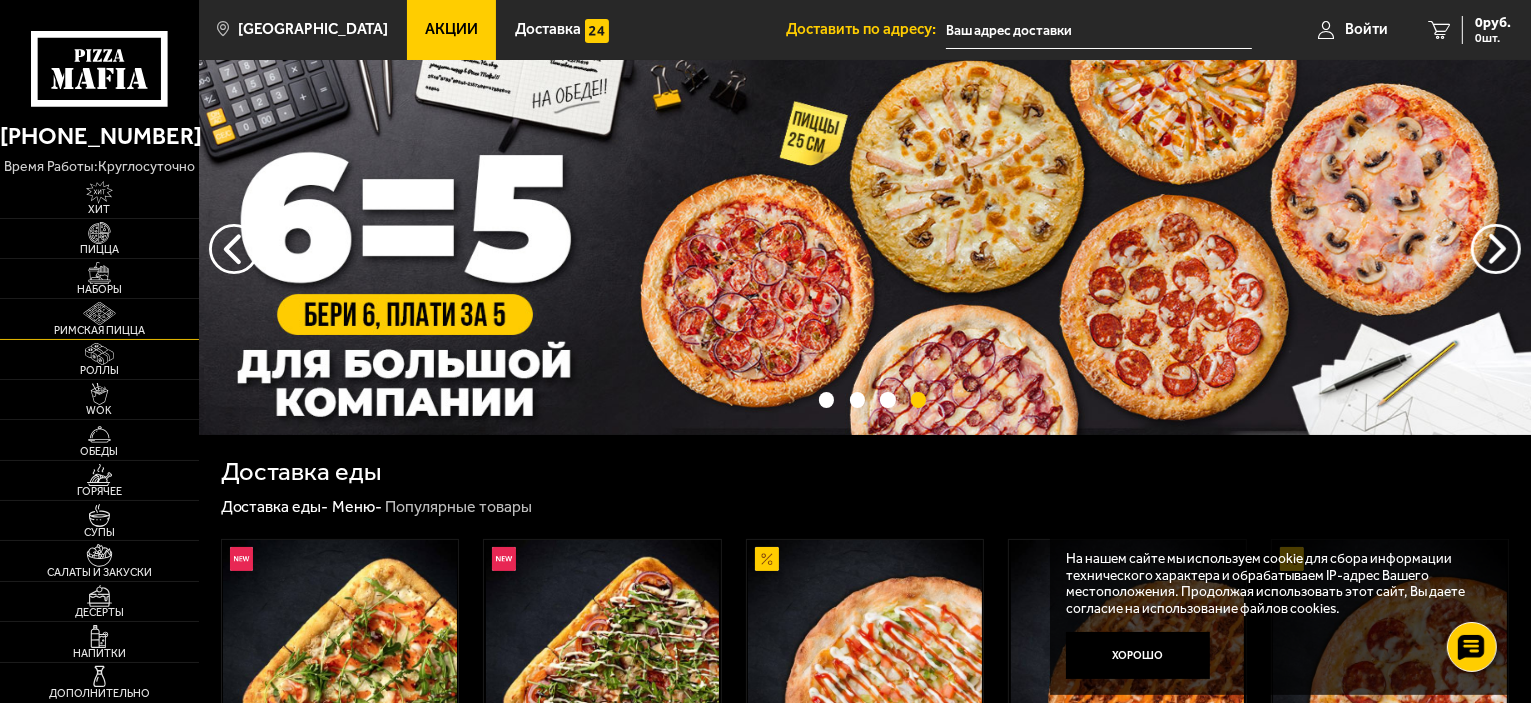 click on "Римская пицца" at bounding box center (99, 330) 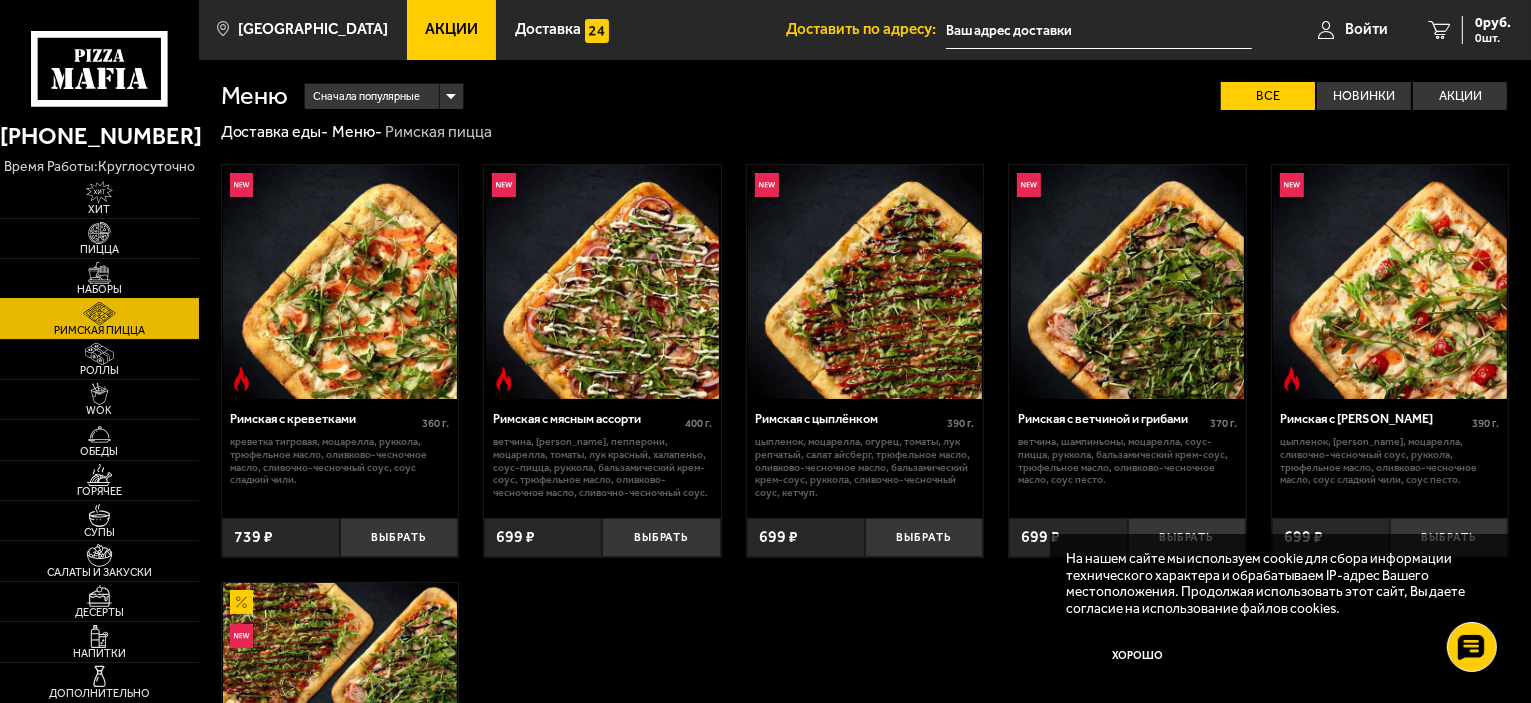 click on "Наборы" at bounding box center (99, 289) 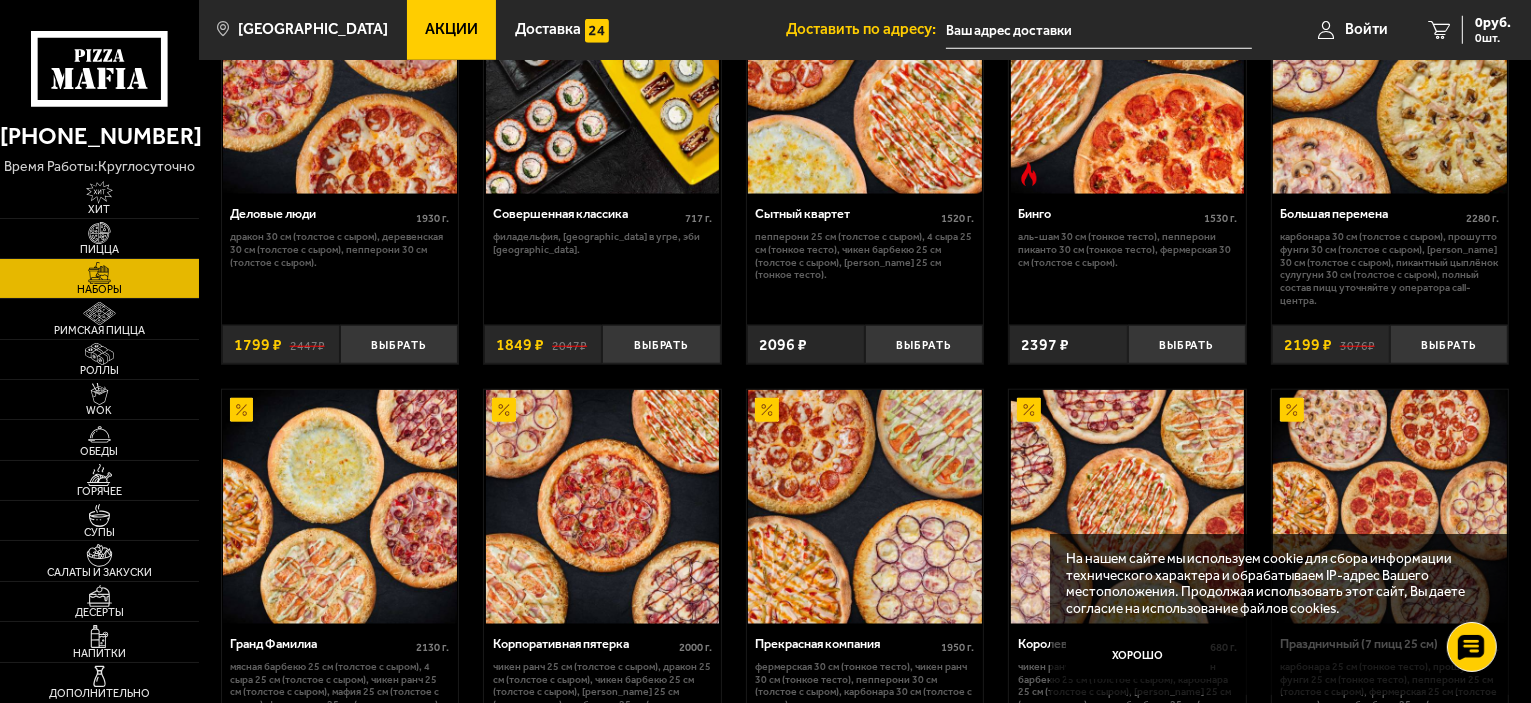 scroll, scrollTop: 2200, scrollLeft: 0, axis: vertical 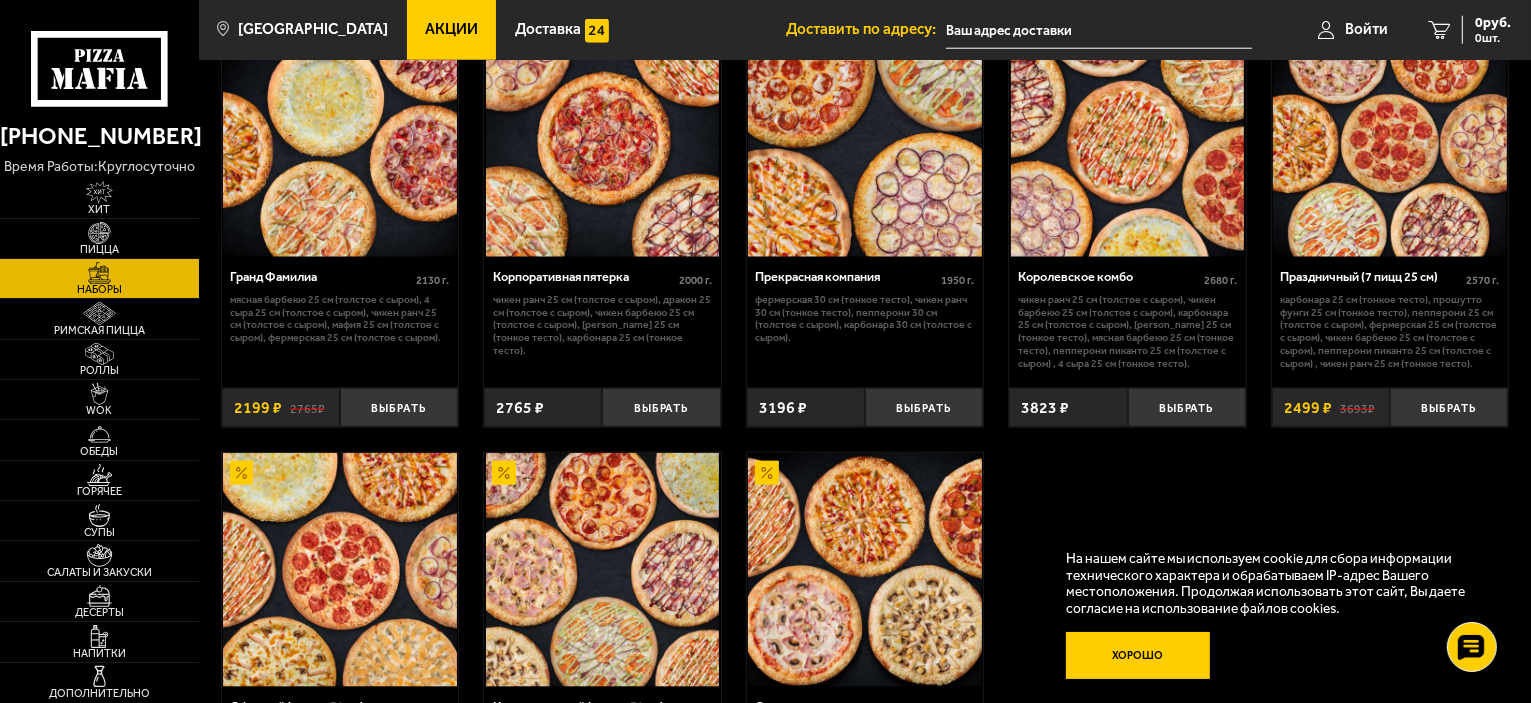 click on "Хорошо" at bounding box center [1138, 656] 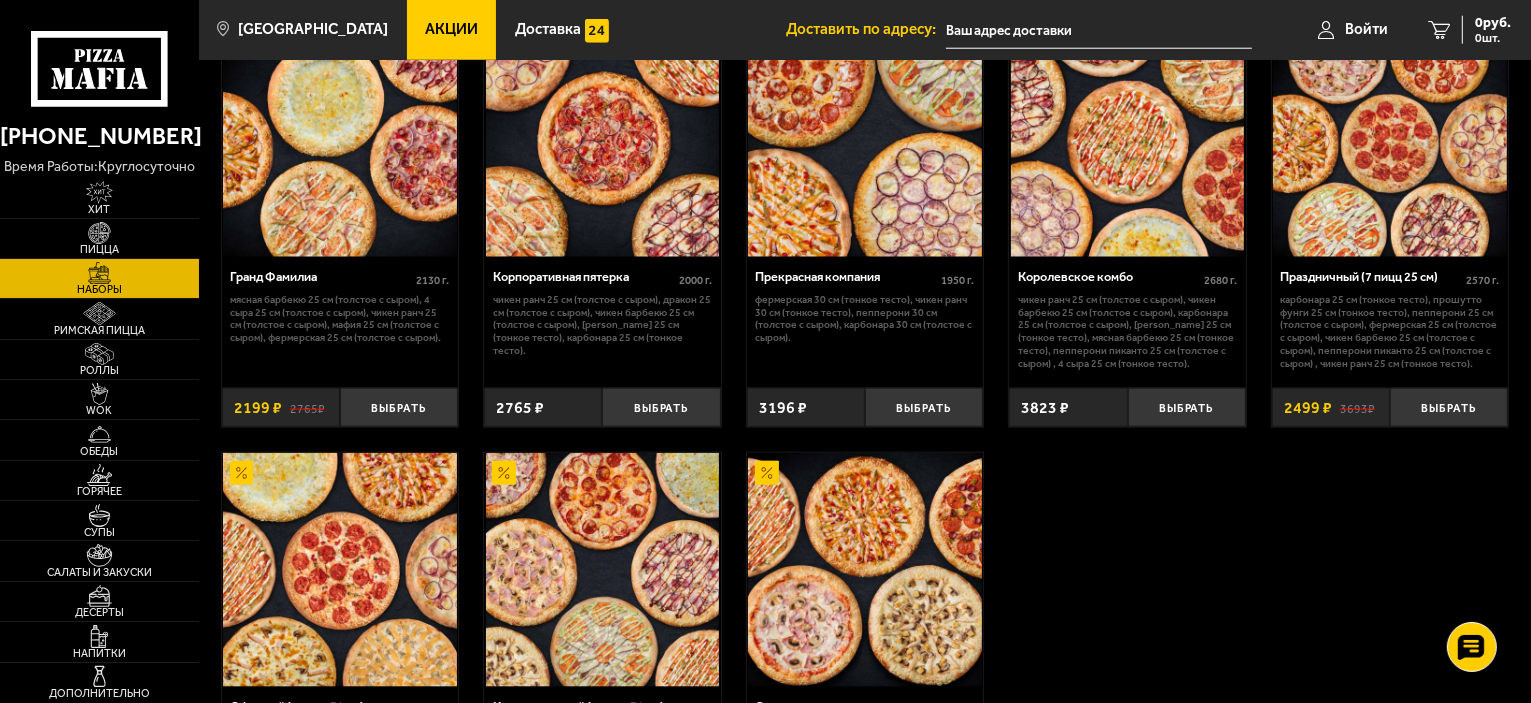 scroll, scrollTop: 1833, scrollLeft: 0, axis: vertical 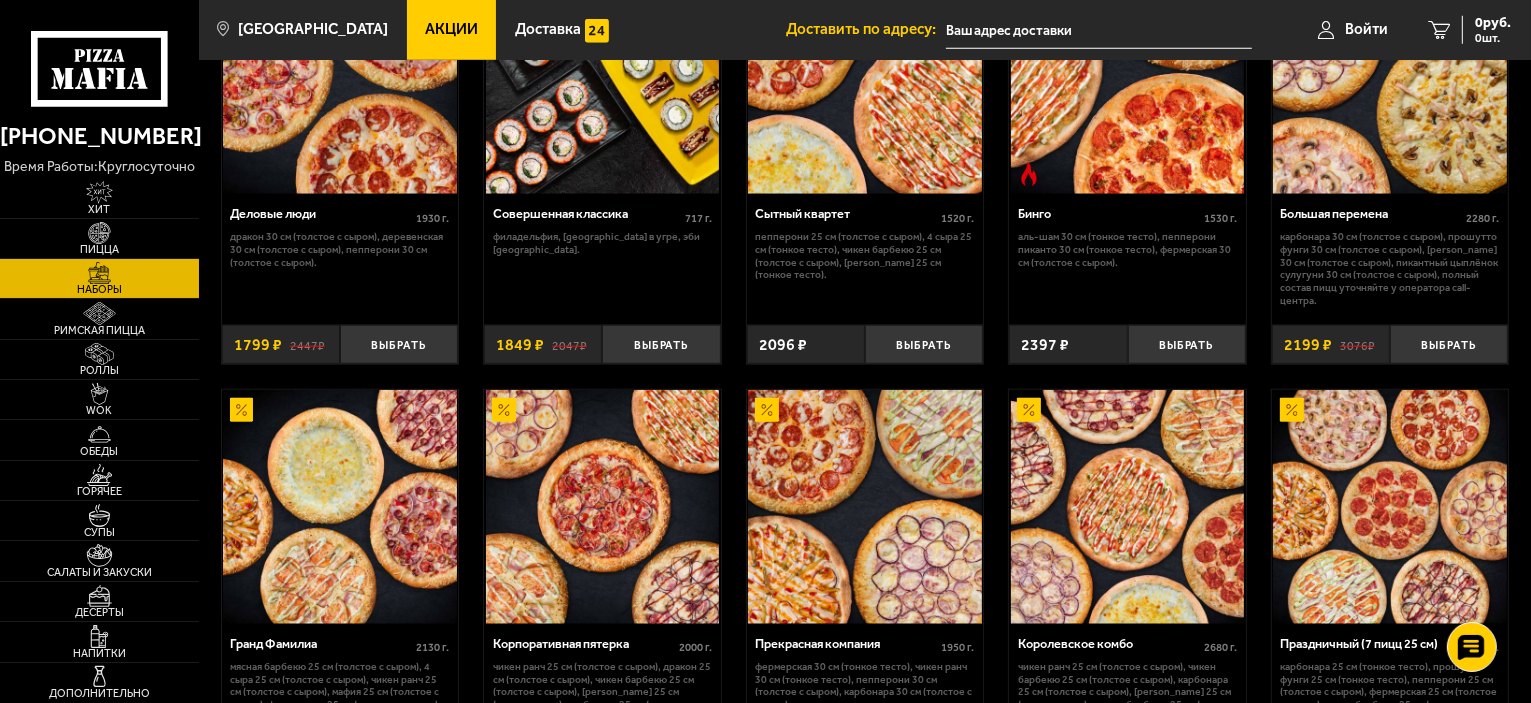 click on "Акции" at bounding box center (451, 29) 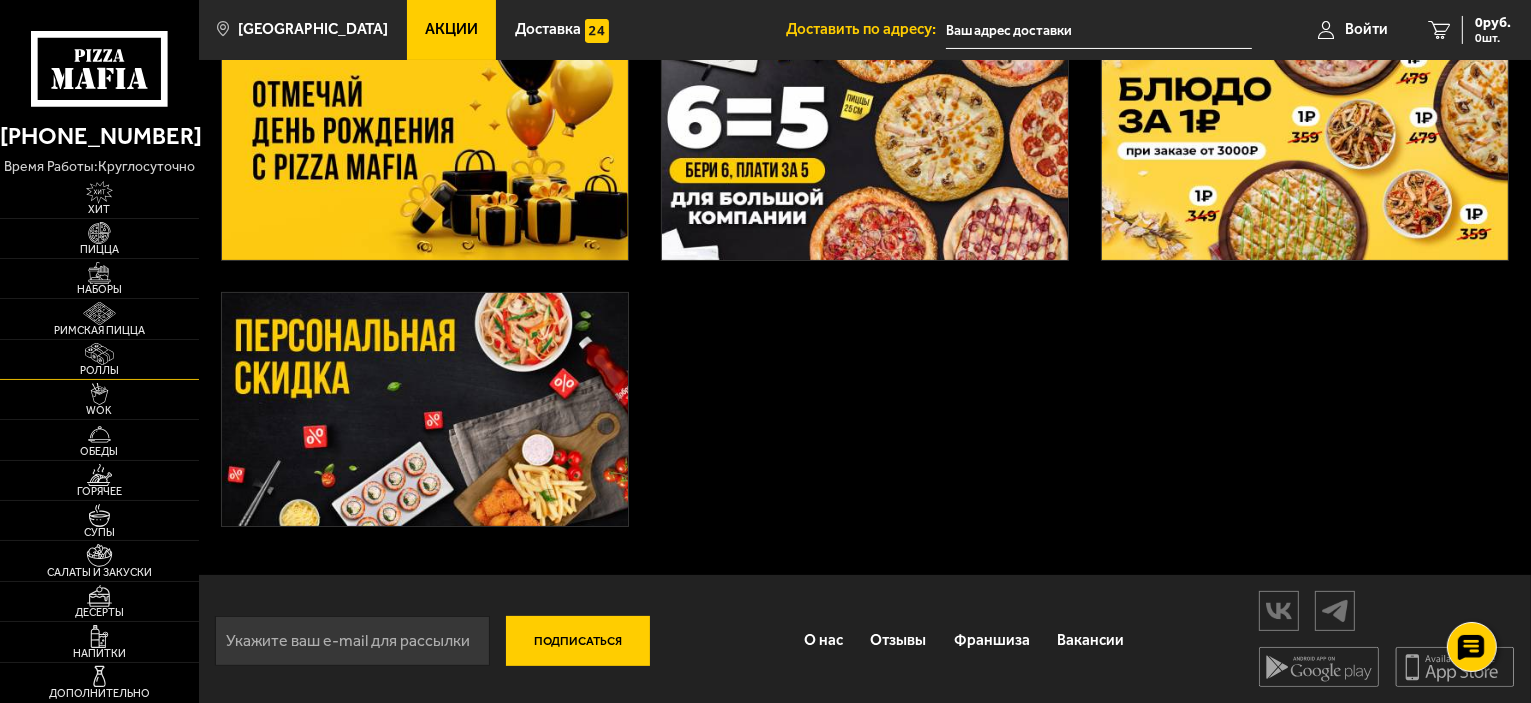 scroll, scrollTop: 423, scrollLeft: 0, axis: vertical 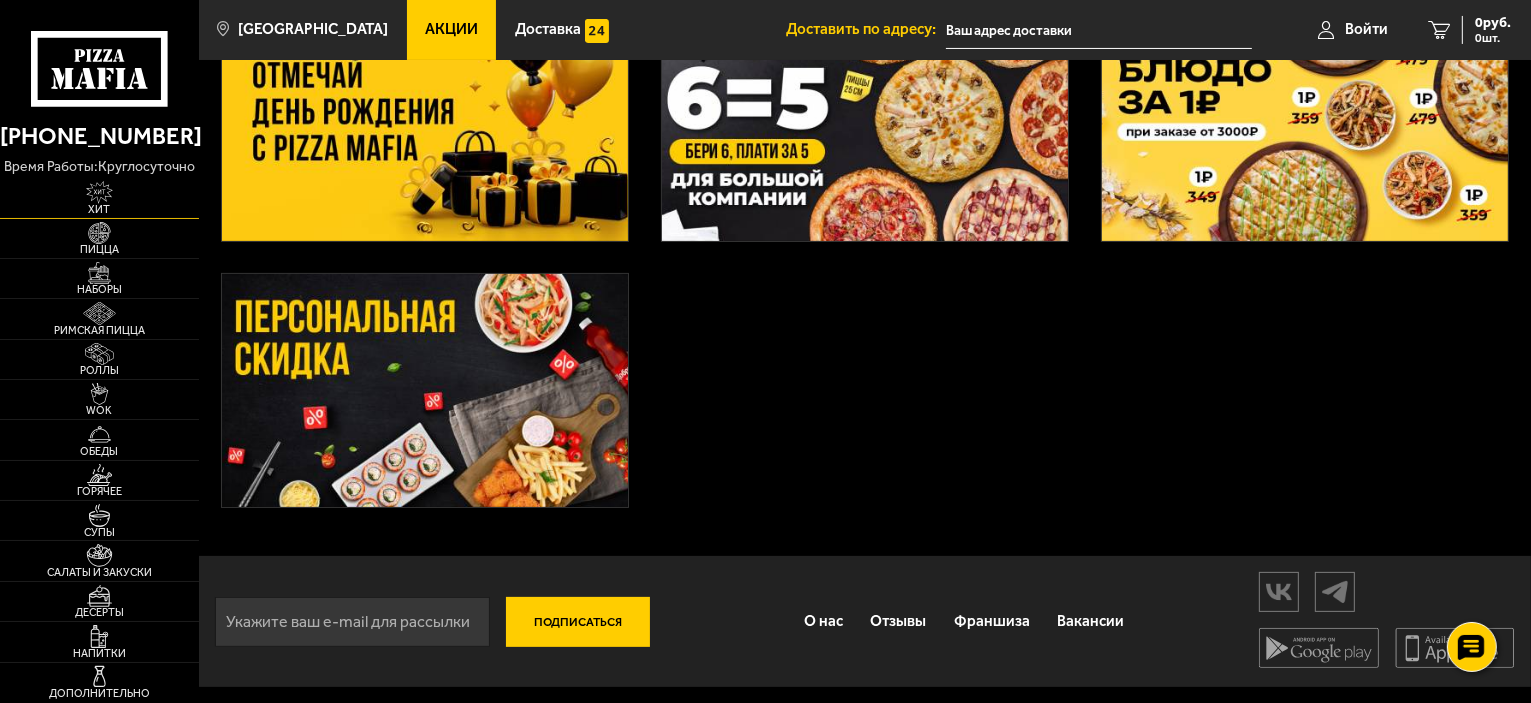 click at bounding box center [99, 192] 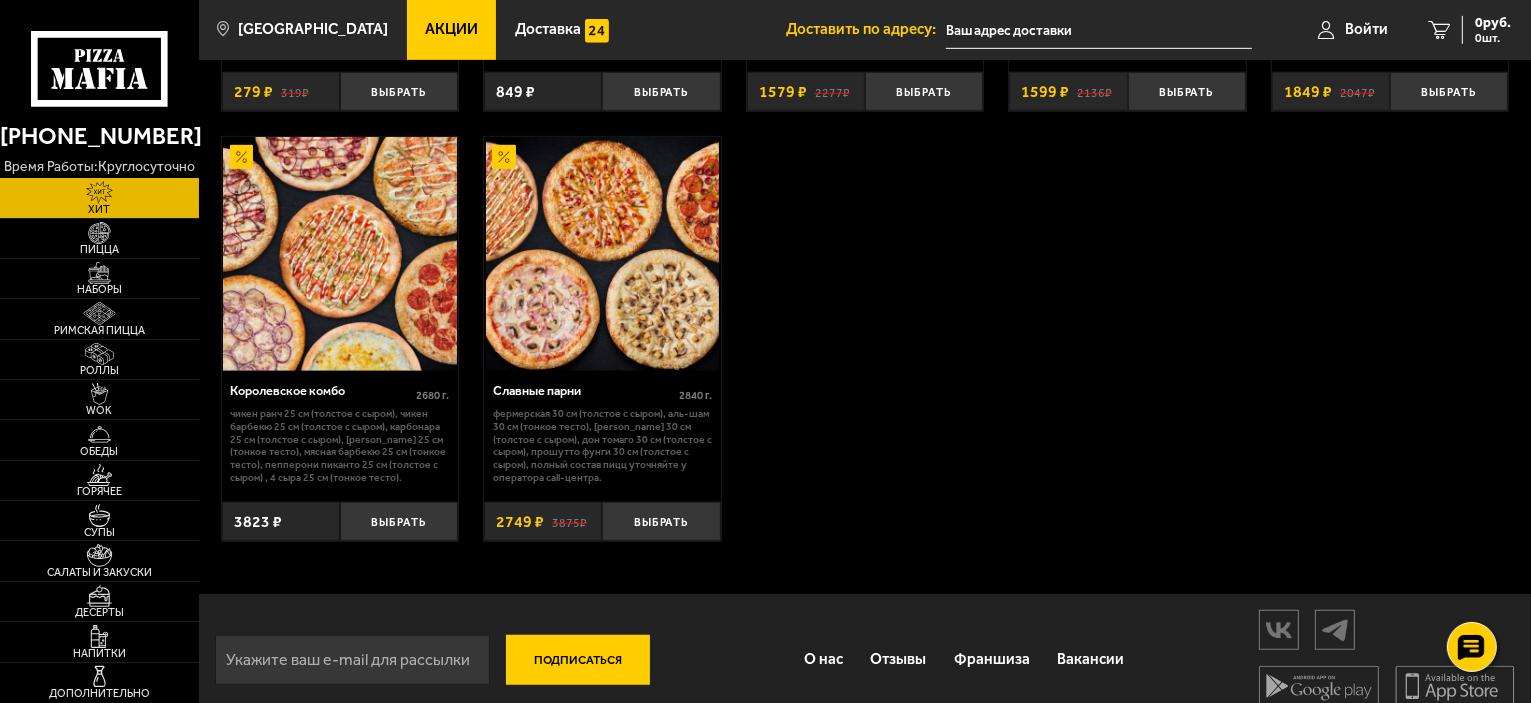 scroll, scrollTop: 1331, scrollLeft: 0, axis: vertical 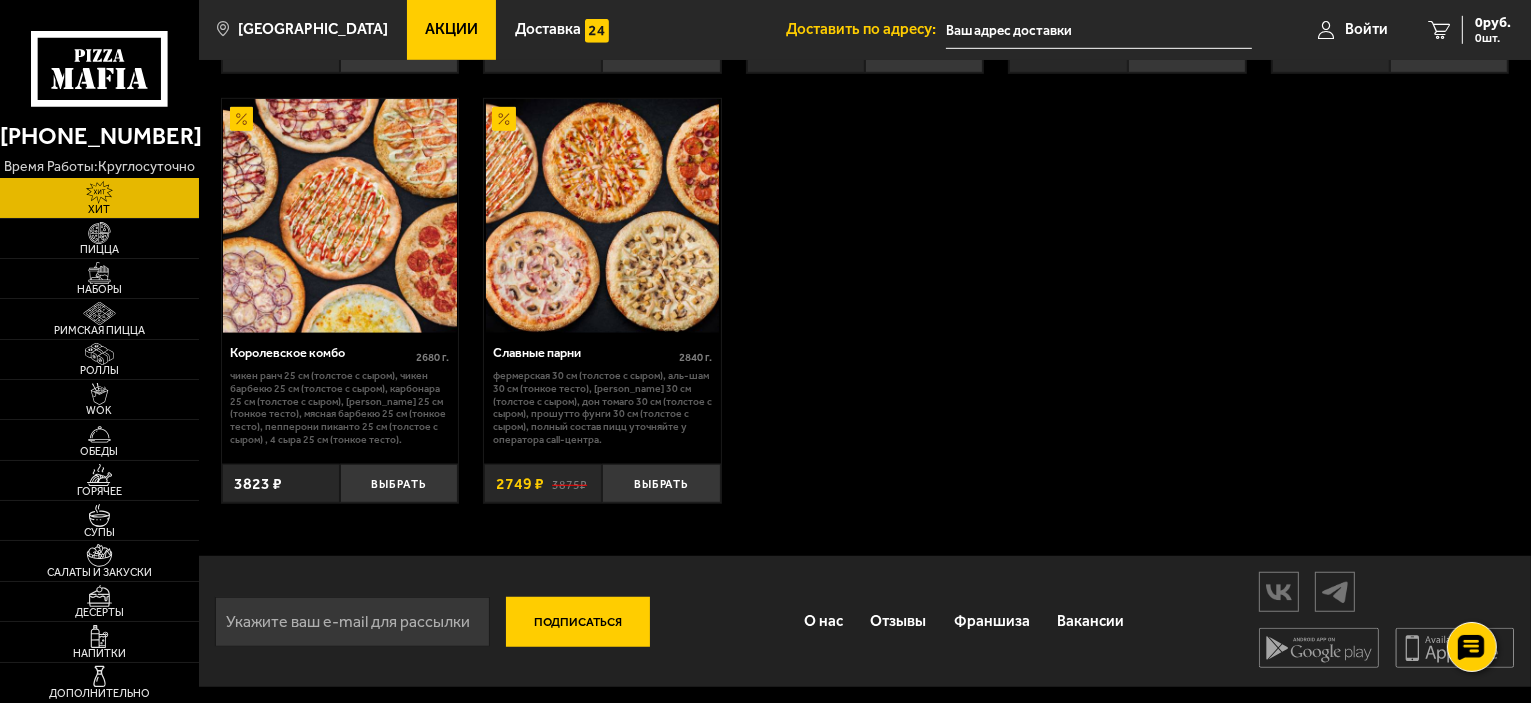 click at bounding box center (602, 216) 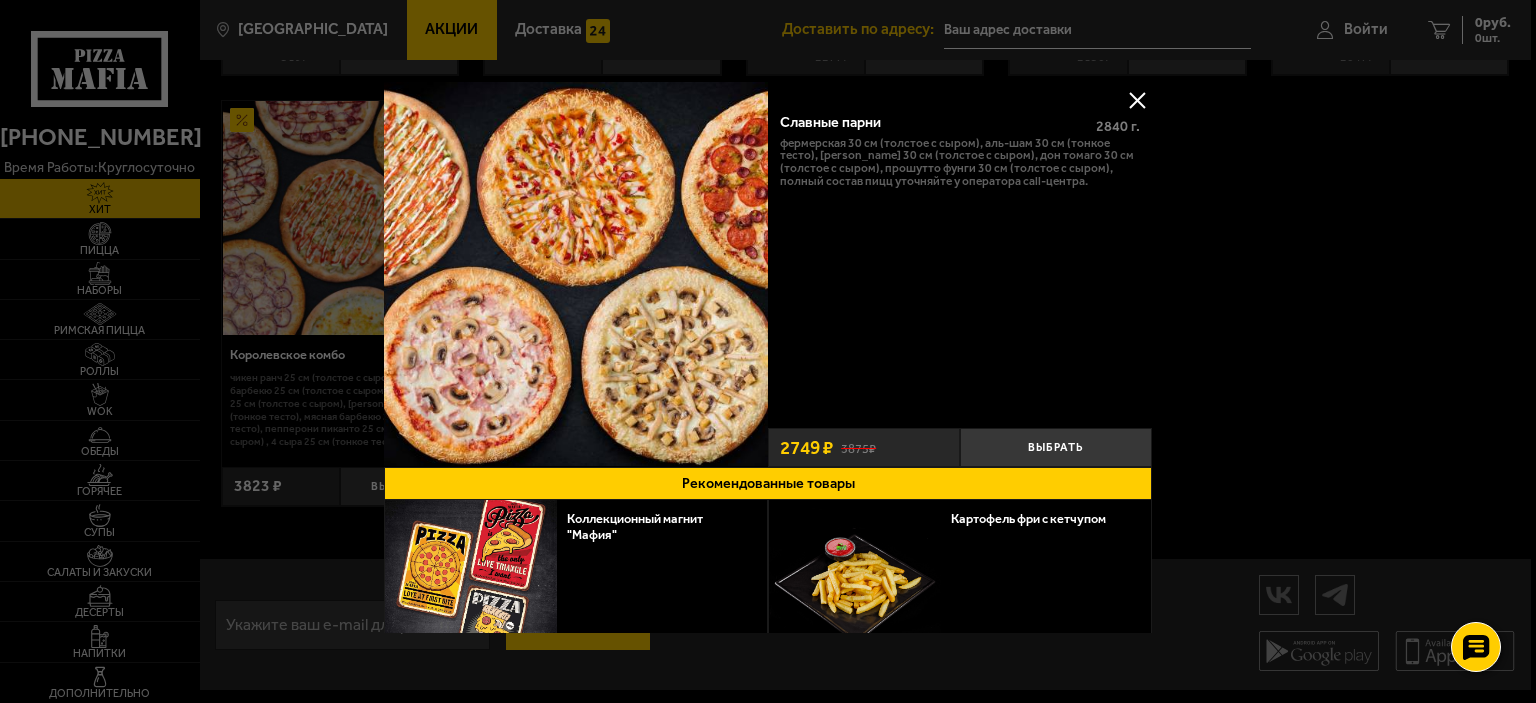 click at bounding box center [1137, 100] 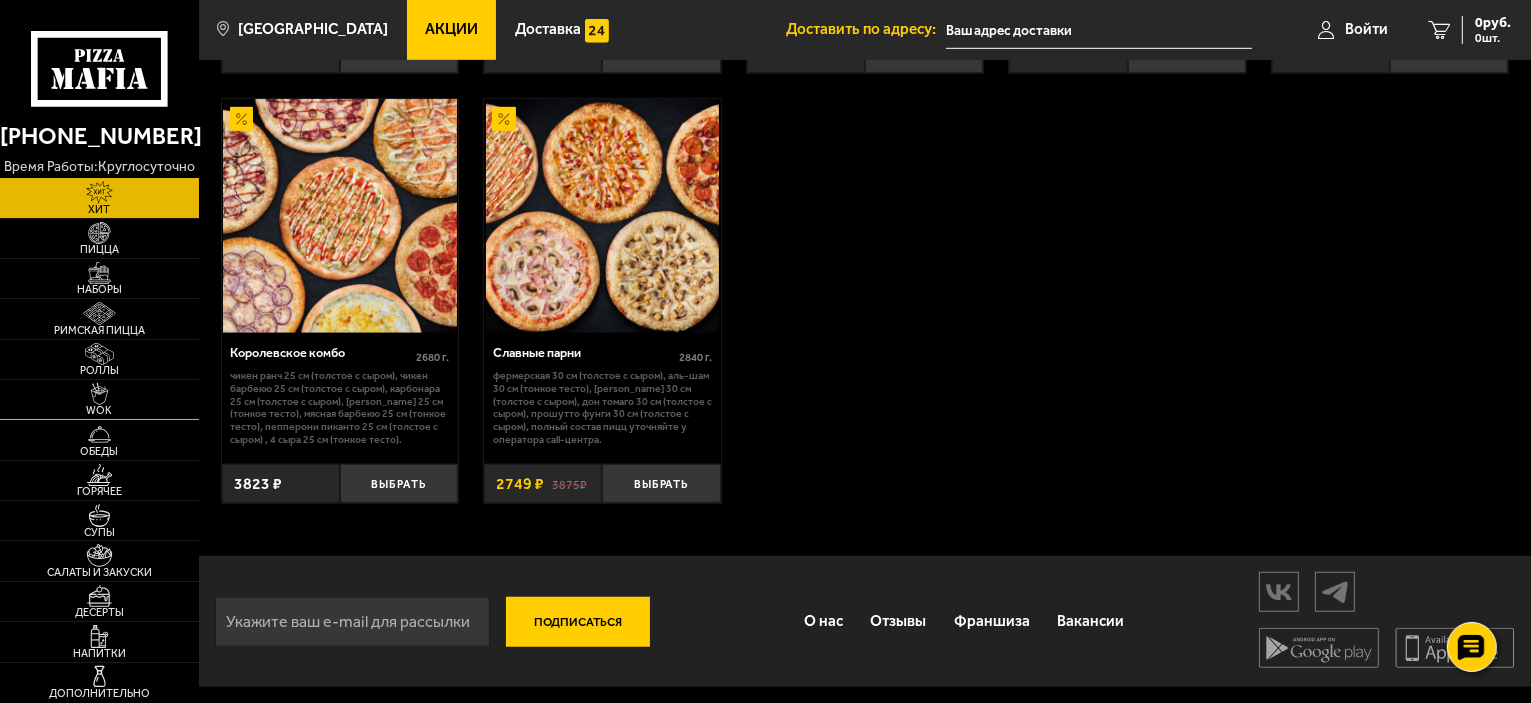 click at bounding box center [99, 394] 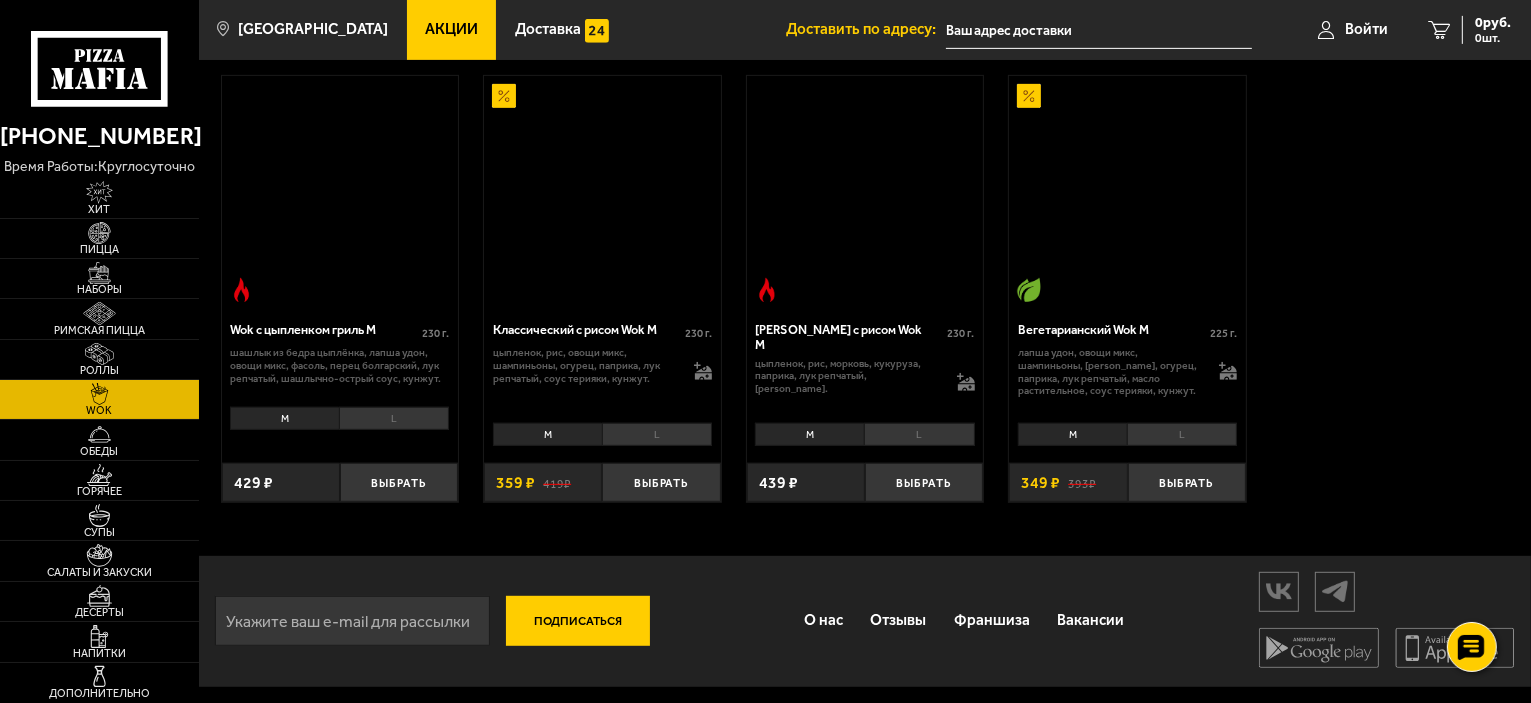 scroll, scrollTop: 0, scrollLeft: 0, axis: both 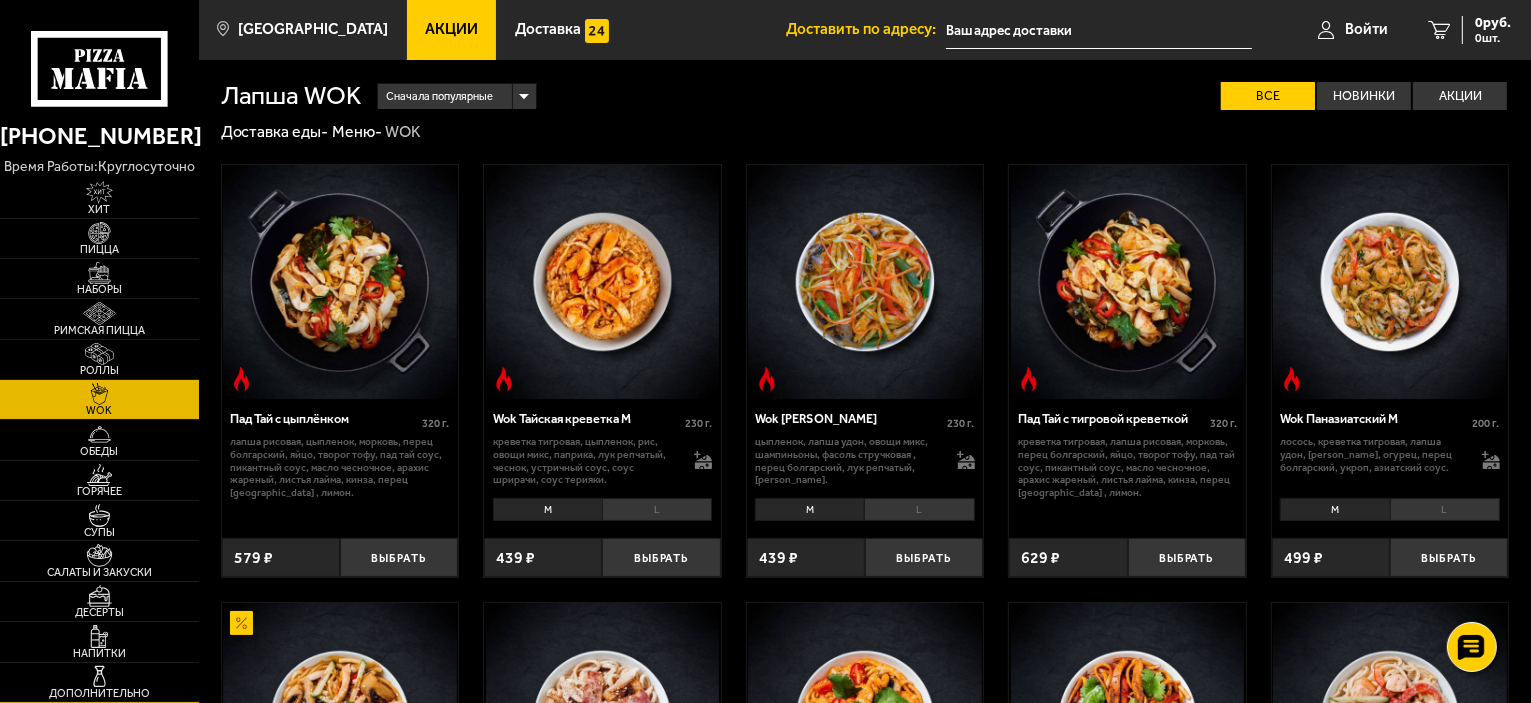 click at bounding box center (99, 676) 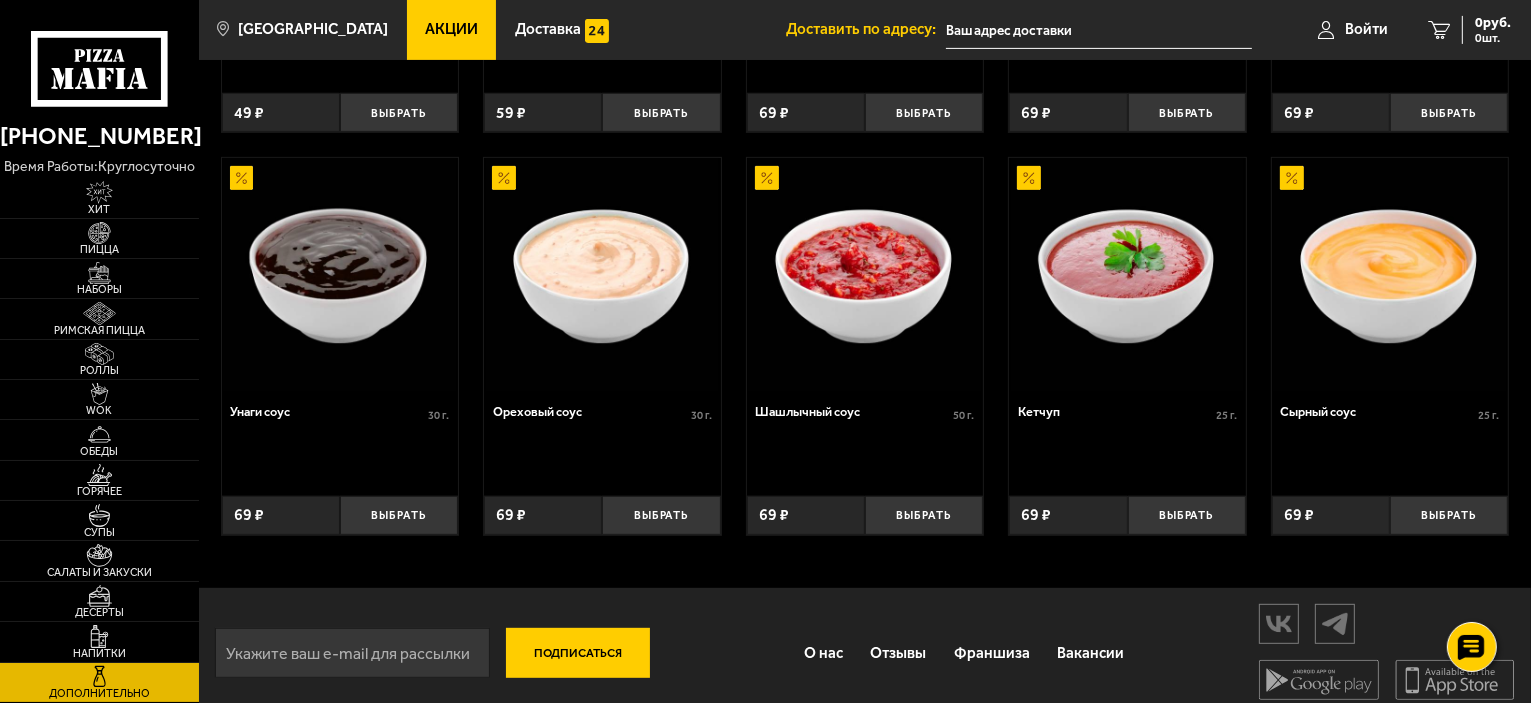 scroll, scrollTop: 845, scrollLeft: 0, axis: vertical 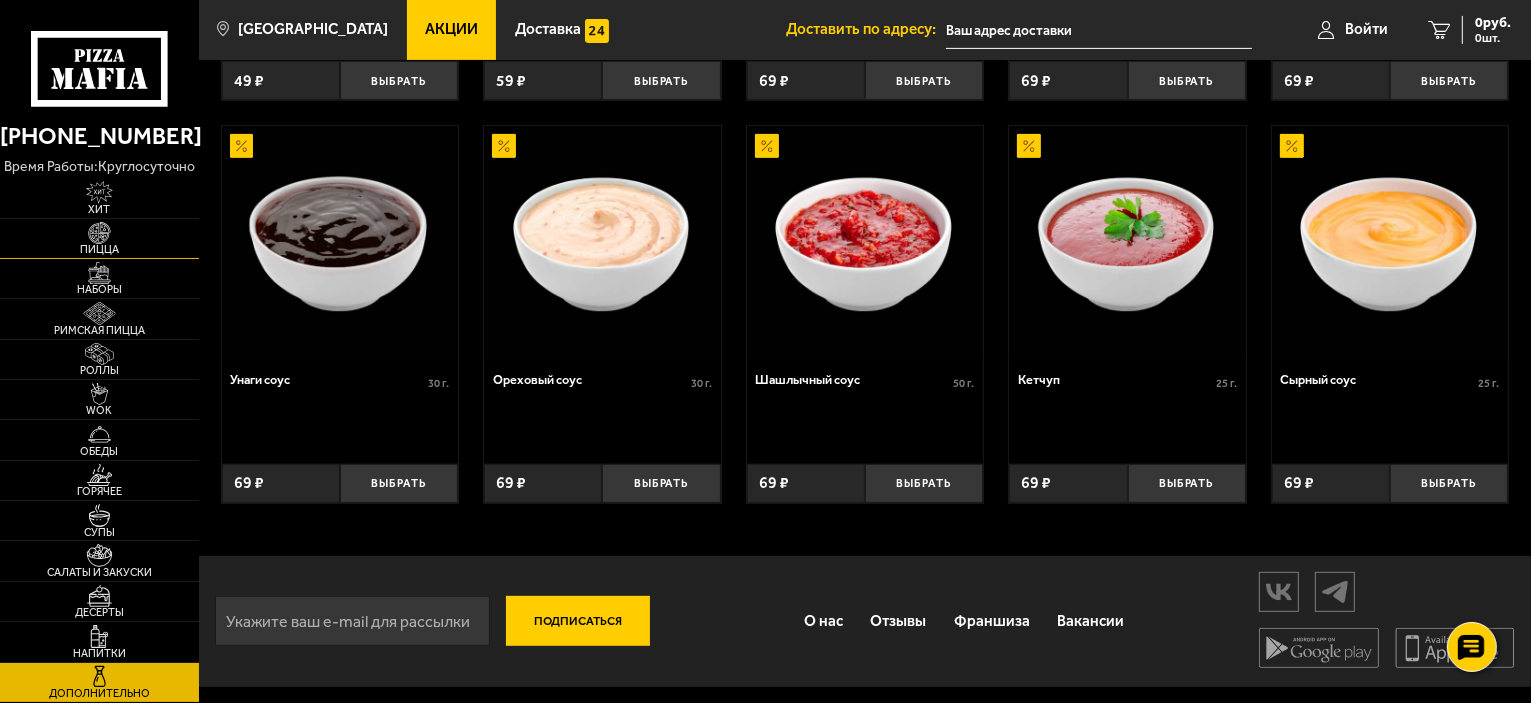 click on "Пицца" at bounding box center [99, 238] 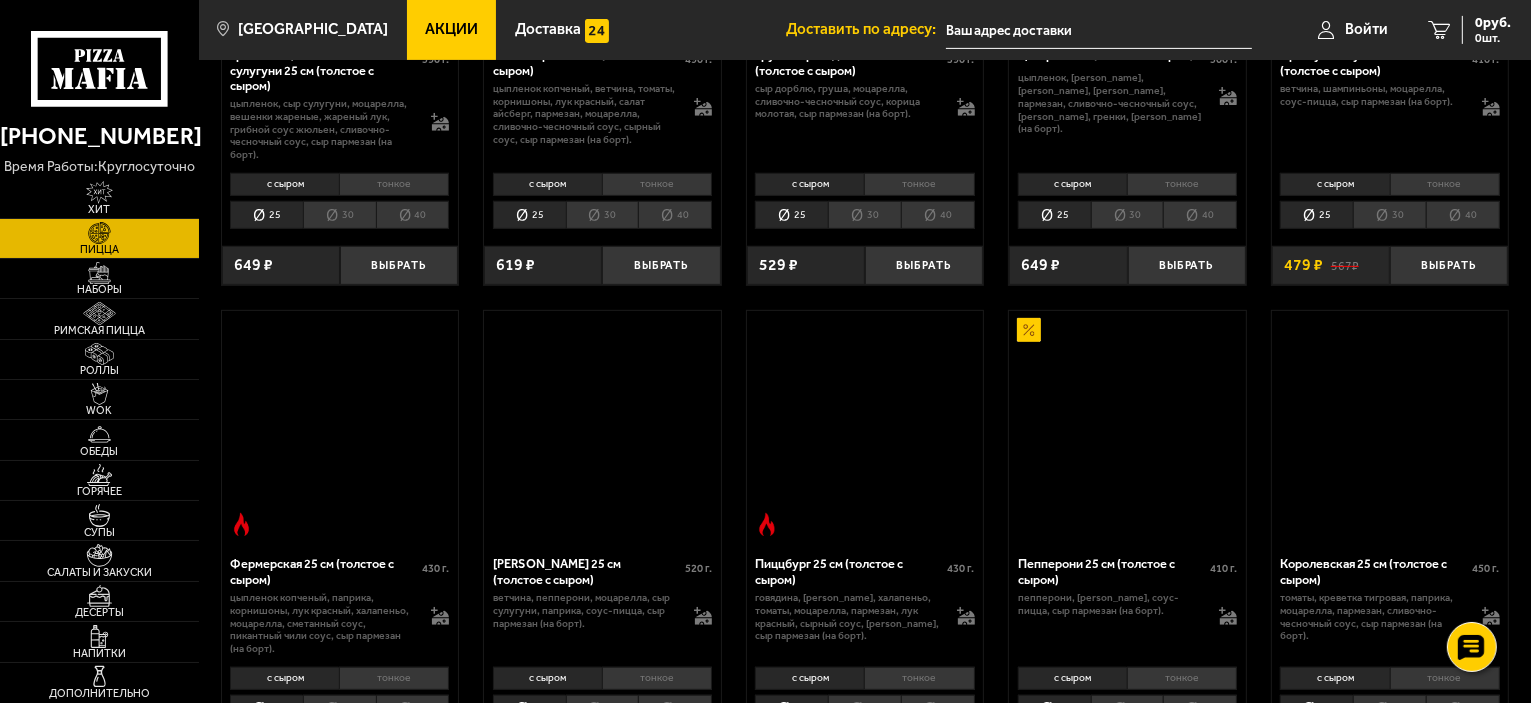 scroll, scrollTop: 0, scrollLeft: 0, axis: both 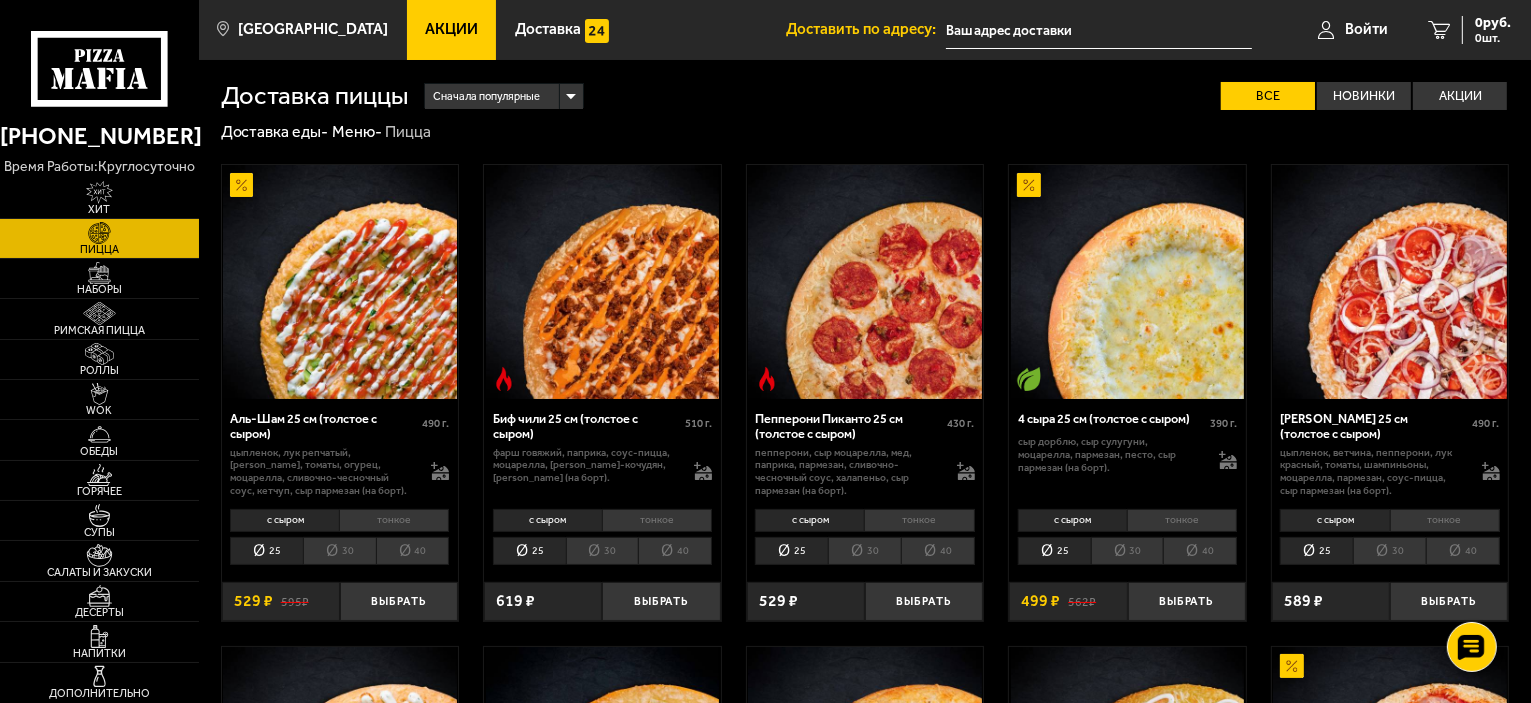 click on "30" at bounding box center [339, 551] 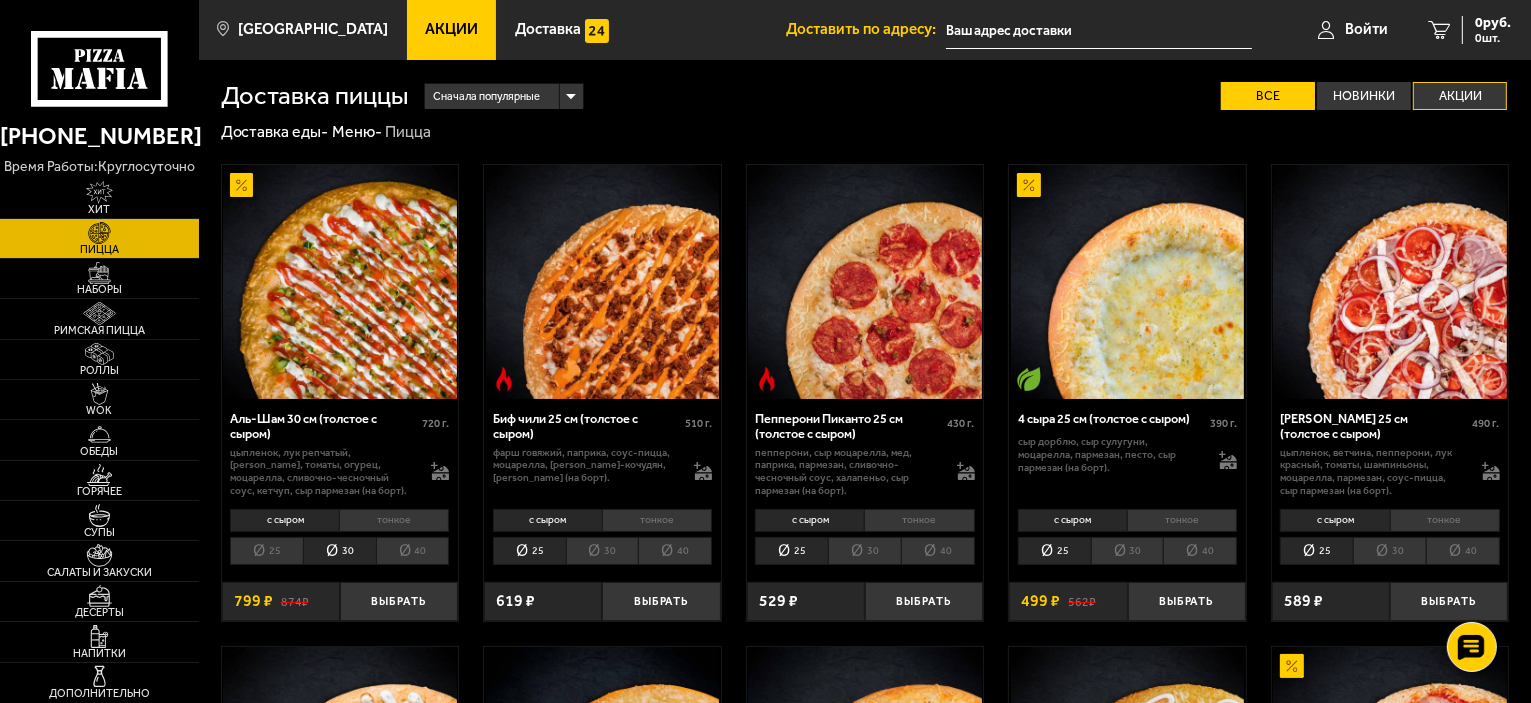 click on "Акции" at bounding box center [1460, 96] 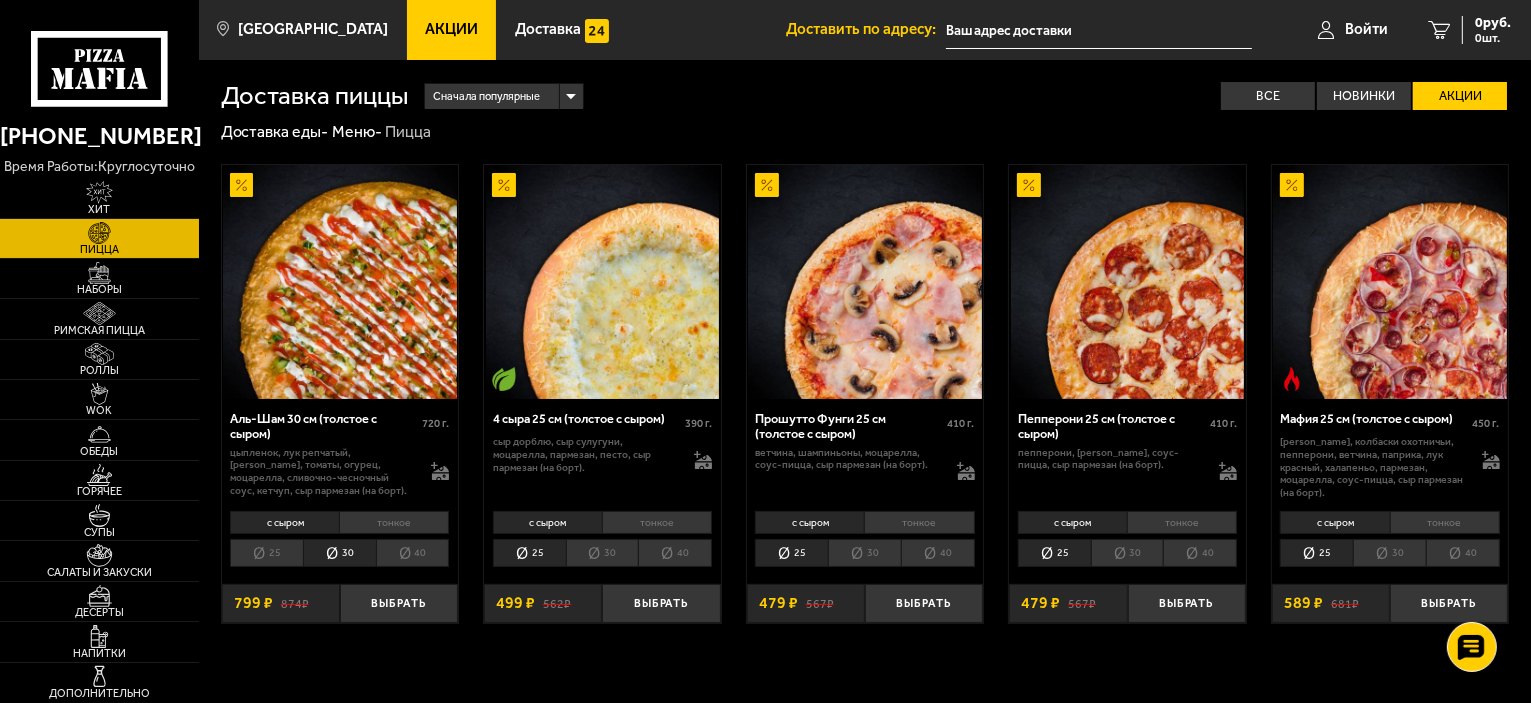 click on "30" at bounding box center (602, 553) 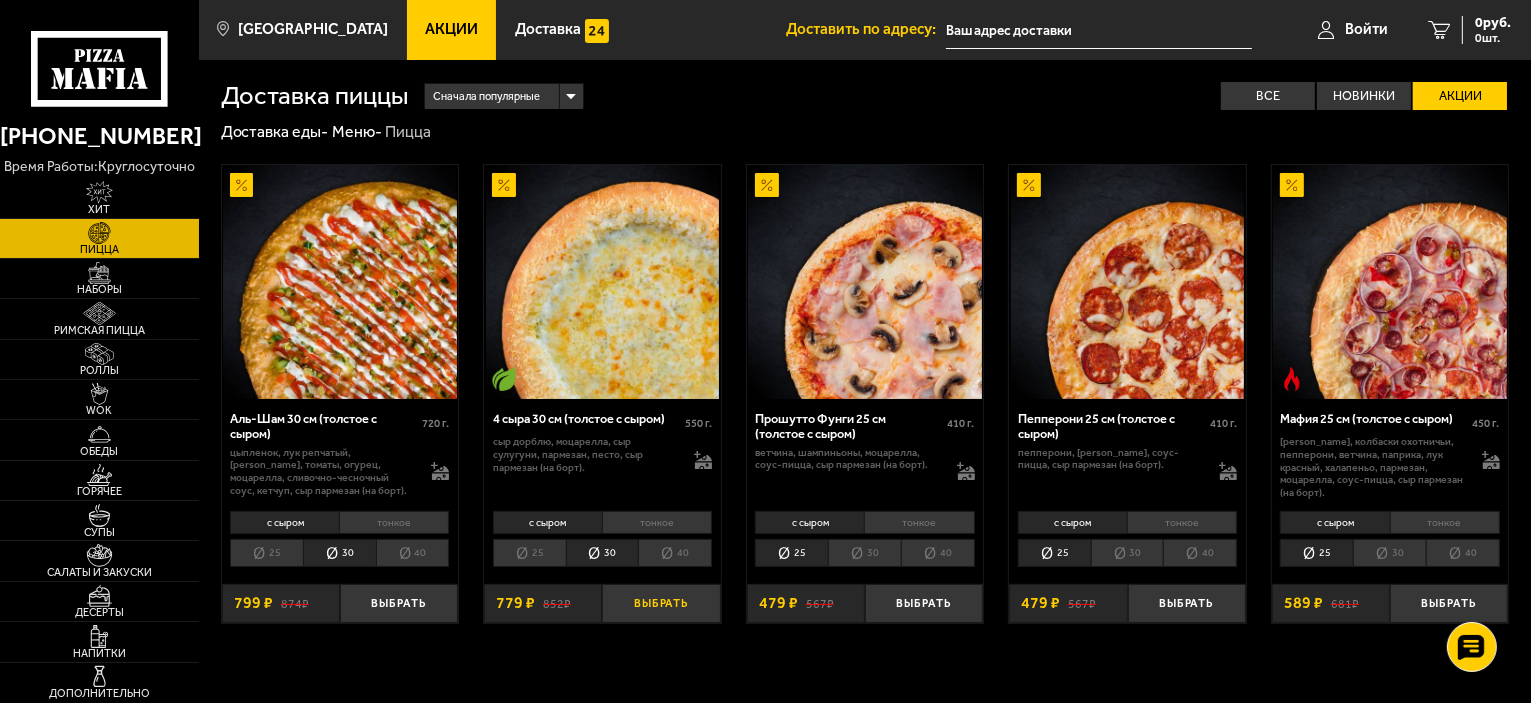 click on "Выбрать" at bounding box center (661, 603) 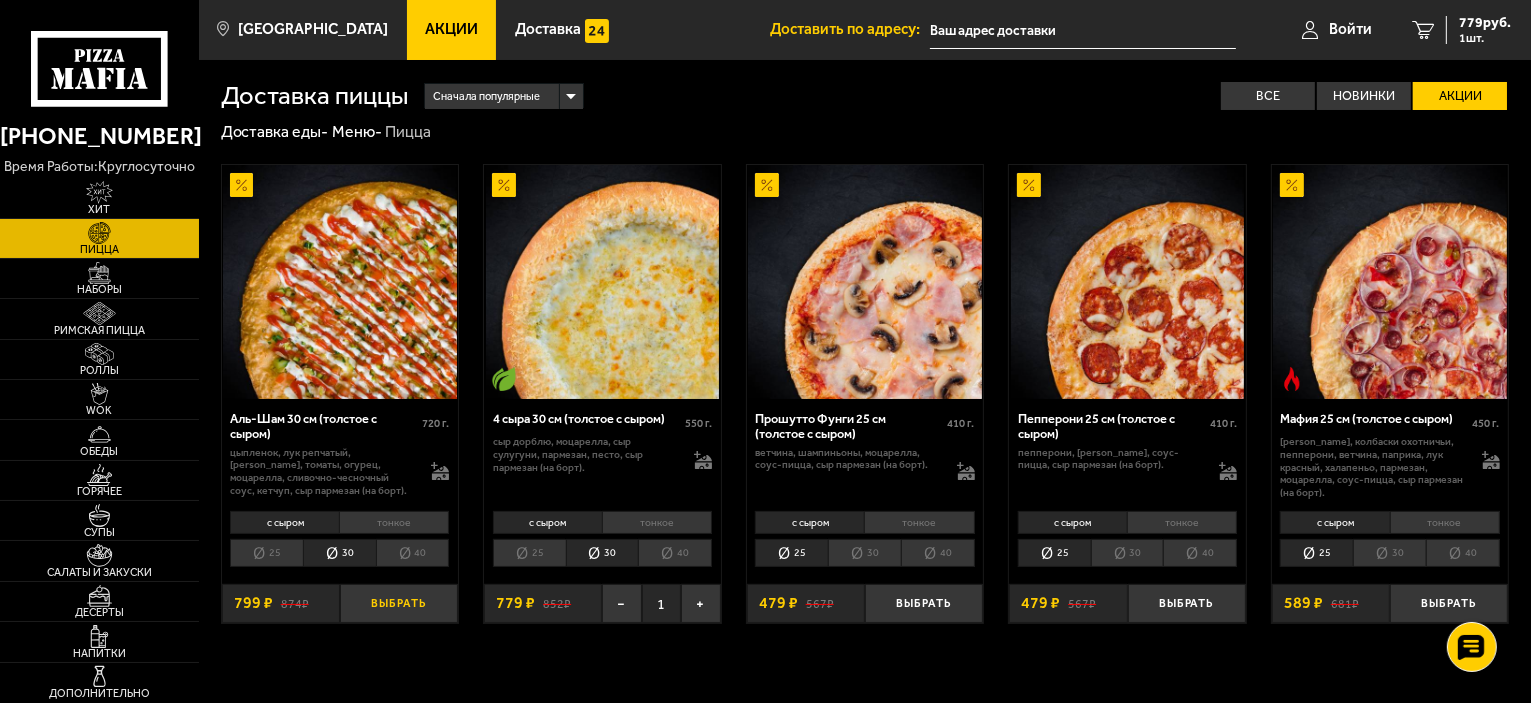 click on "Выбрать" at bounding box center [399, 603] 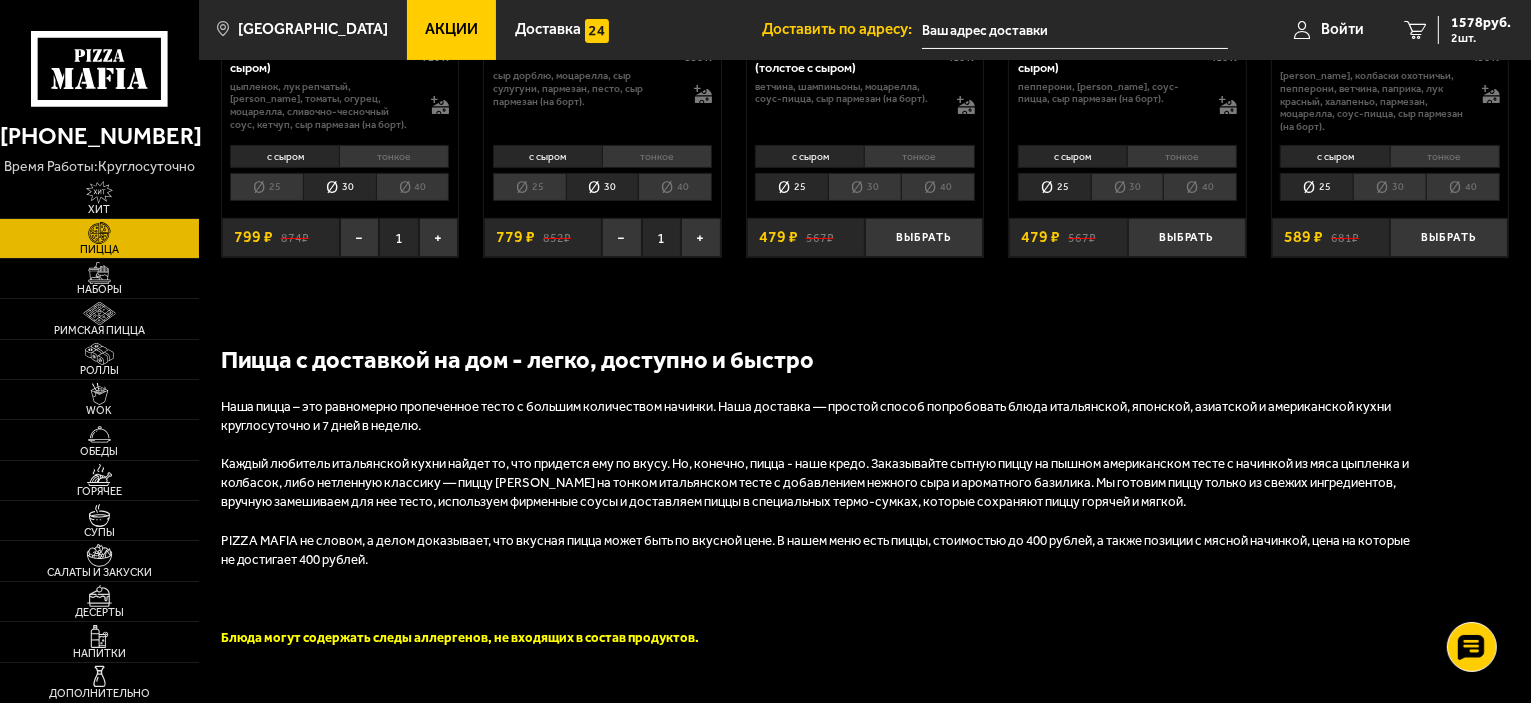 scroll, scrollTop: 0, scrollLeft: 0, axis: both 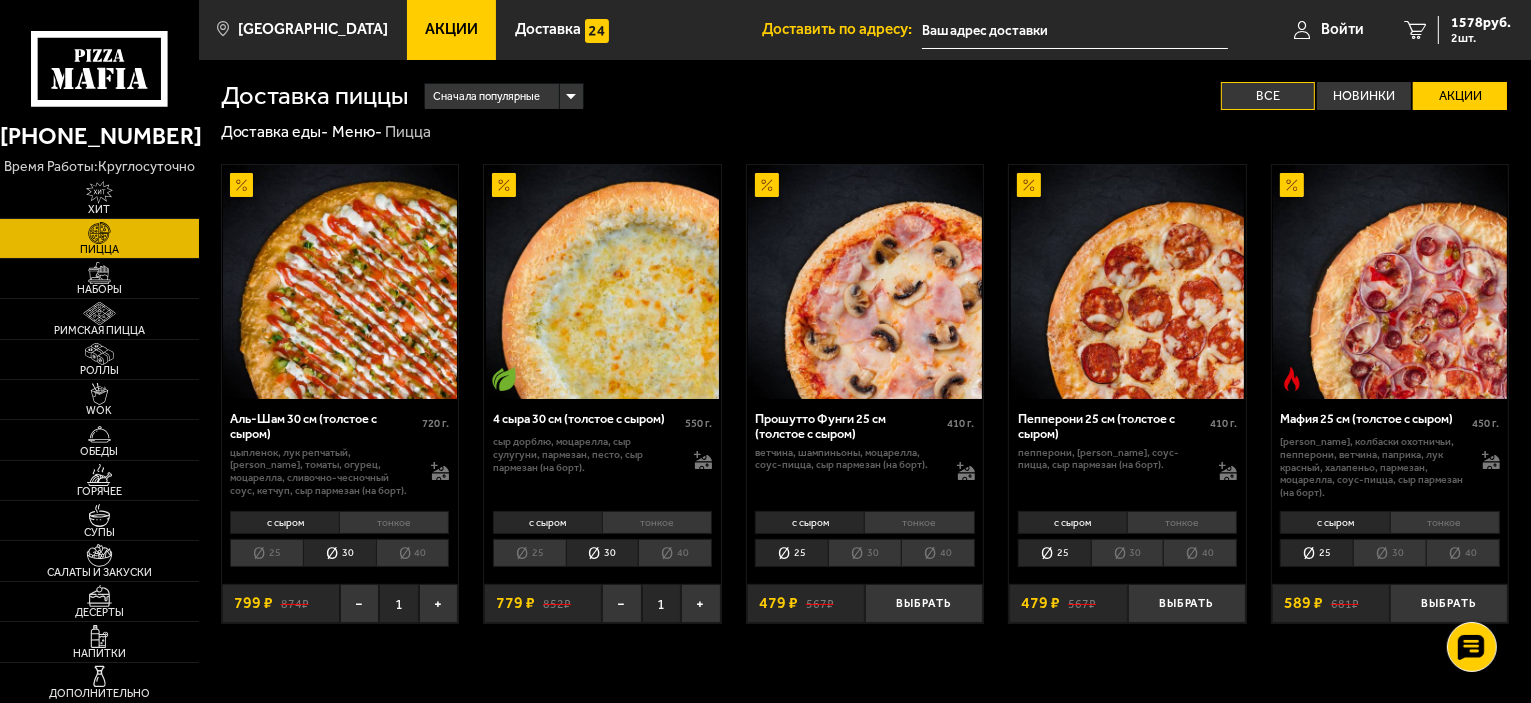 click on "Все" at bounding box center (1268, 96) 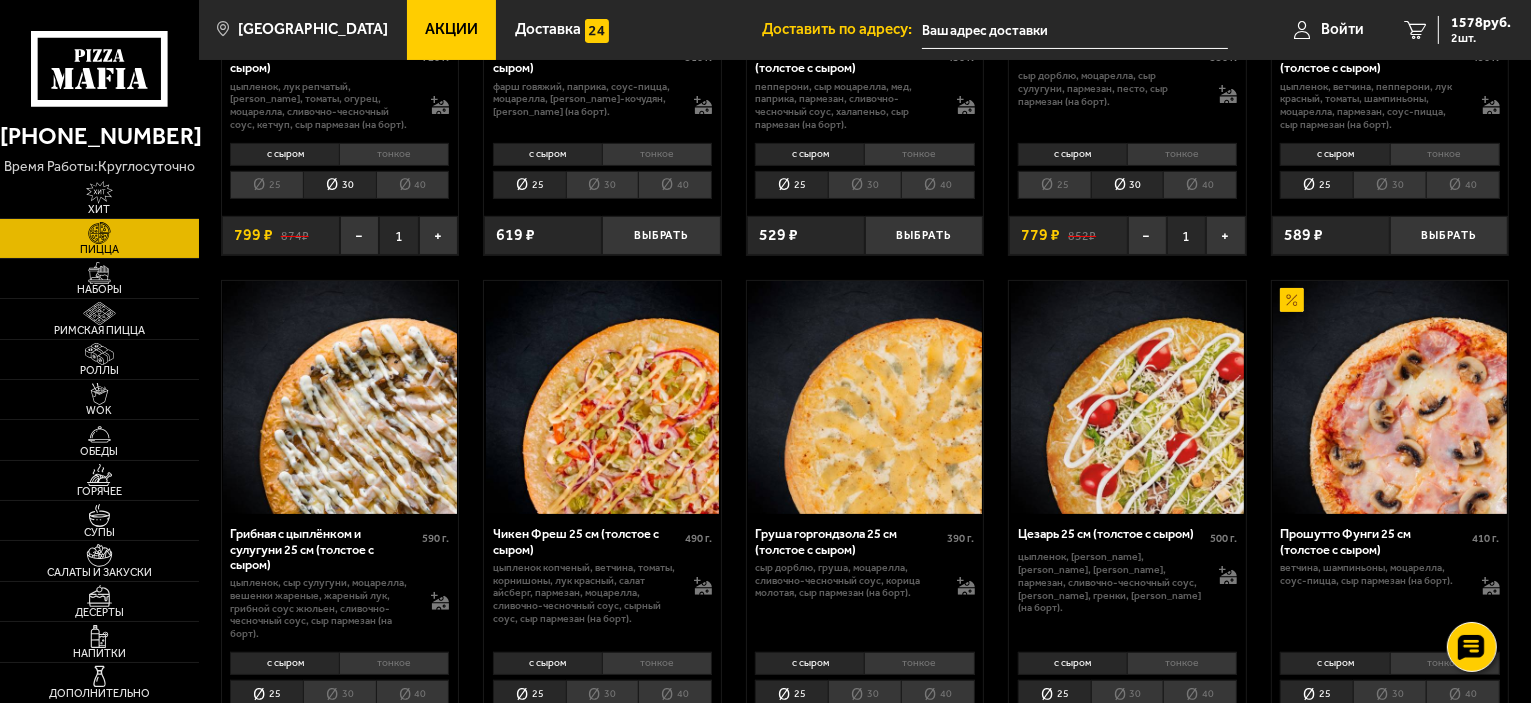 scroll, scrollTop: 733, scrollLeft: 0, axis: vertical 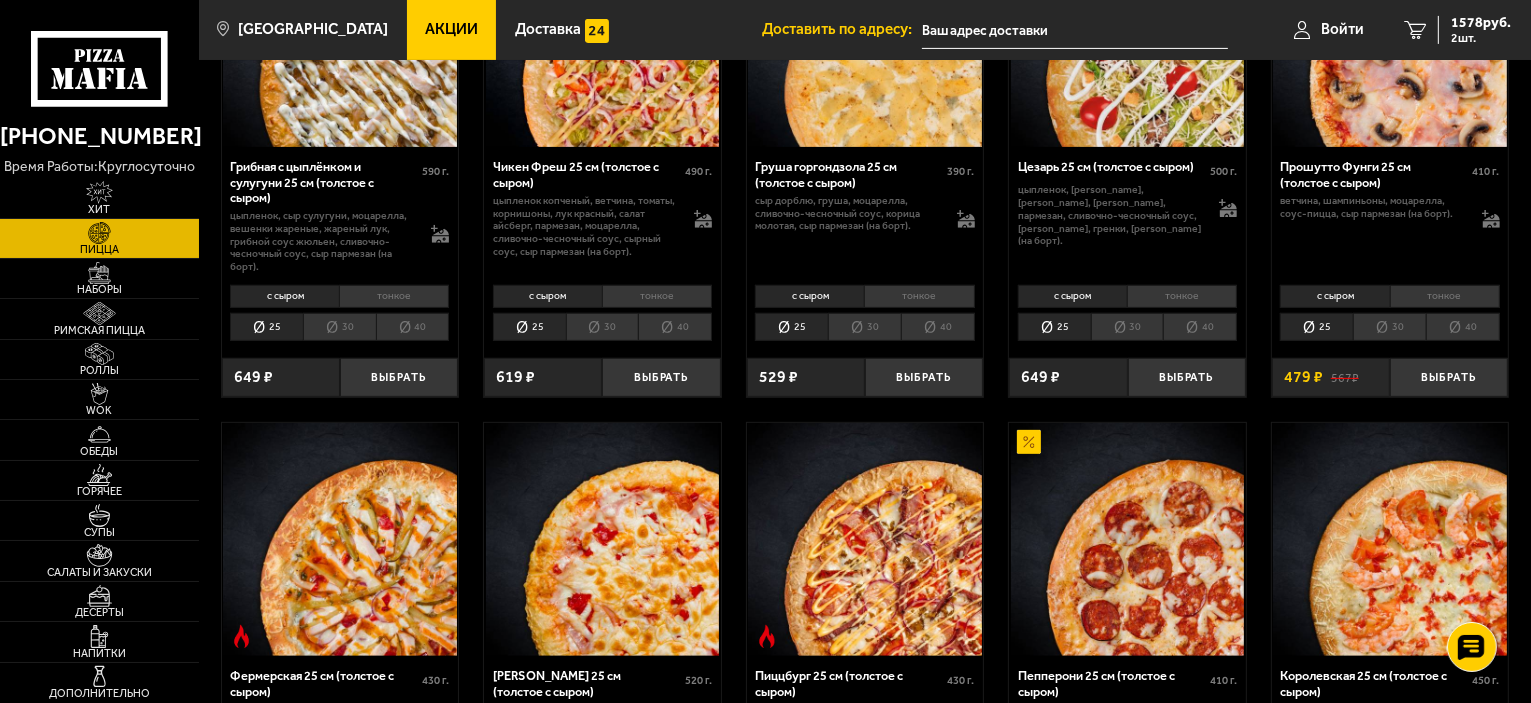 click on "30" at bounding box center (864, 327) 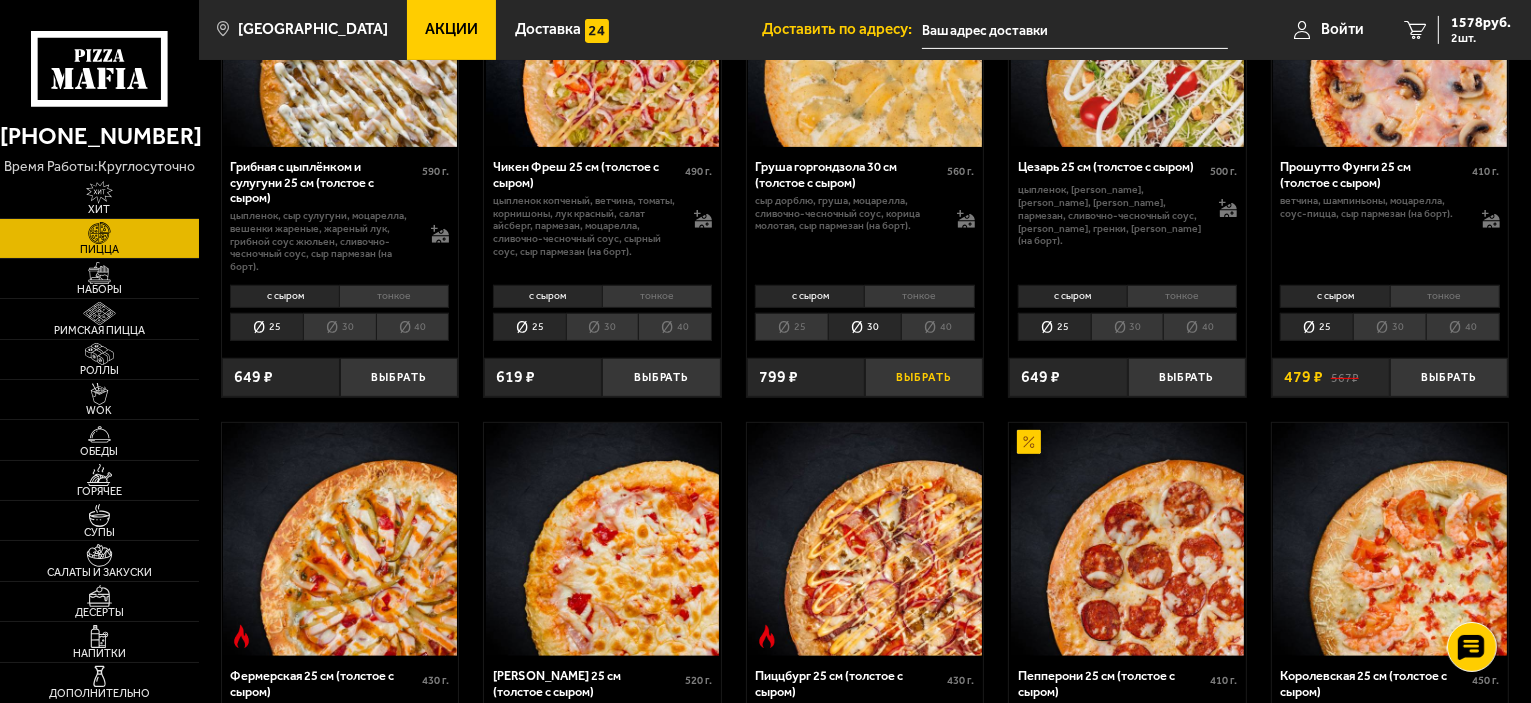 click on "Выбрать" at bounding box center [924, 377] 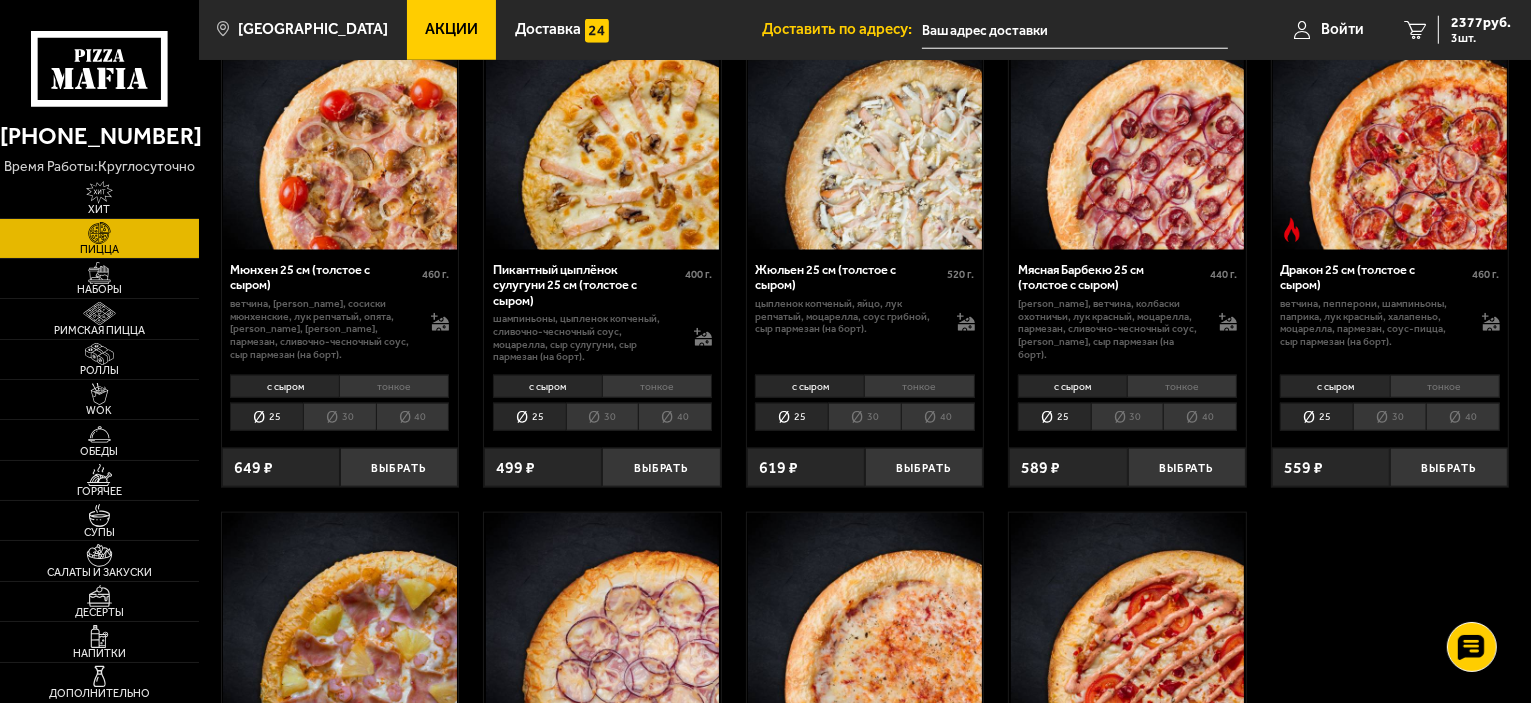 scroll, scrollTop: 2493, scrollLeft: 0, axis: vertical 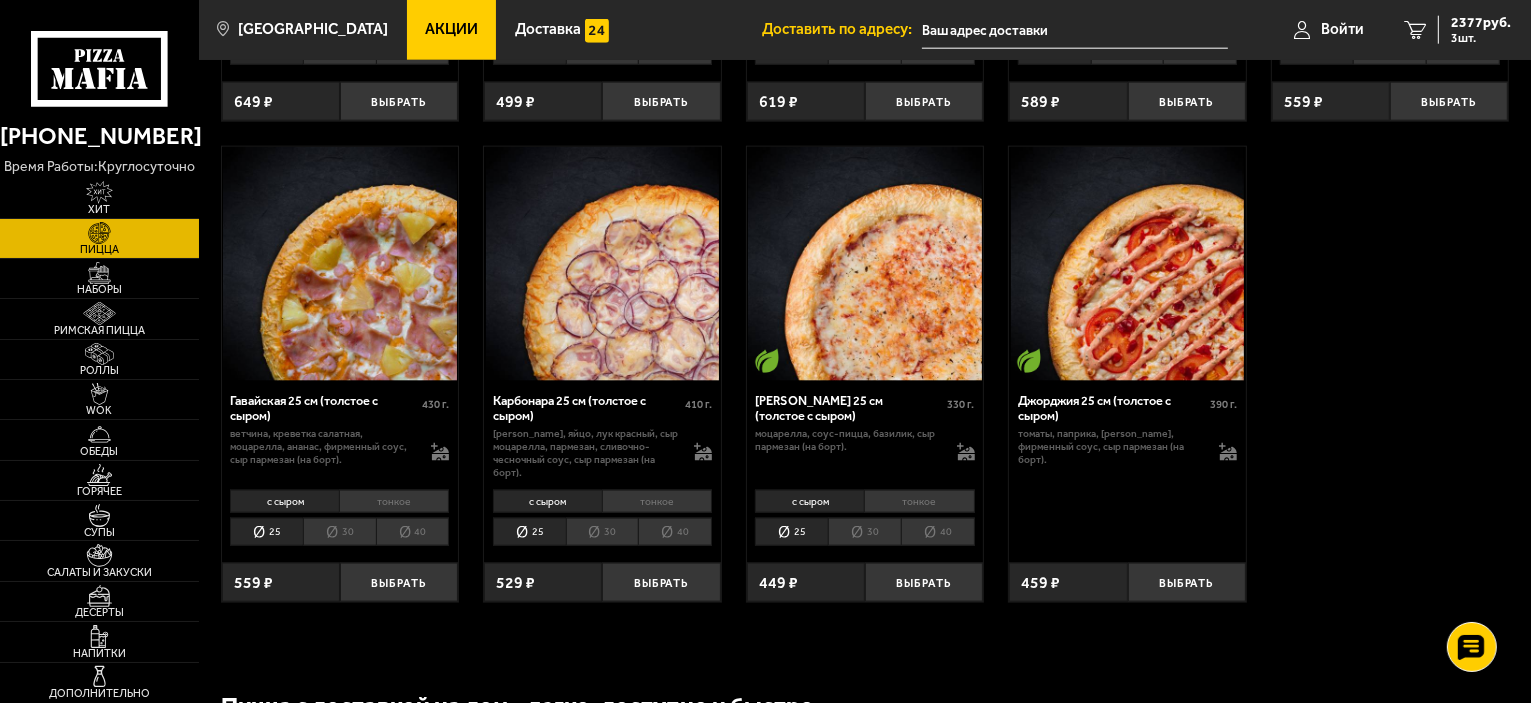 click on "30" at bounding box center (864, 532) 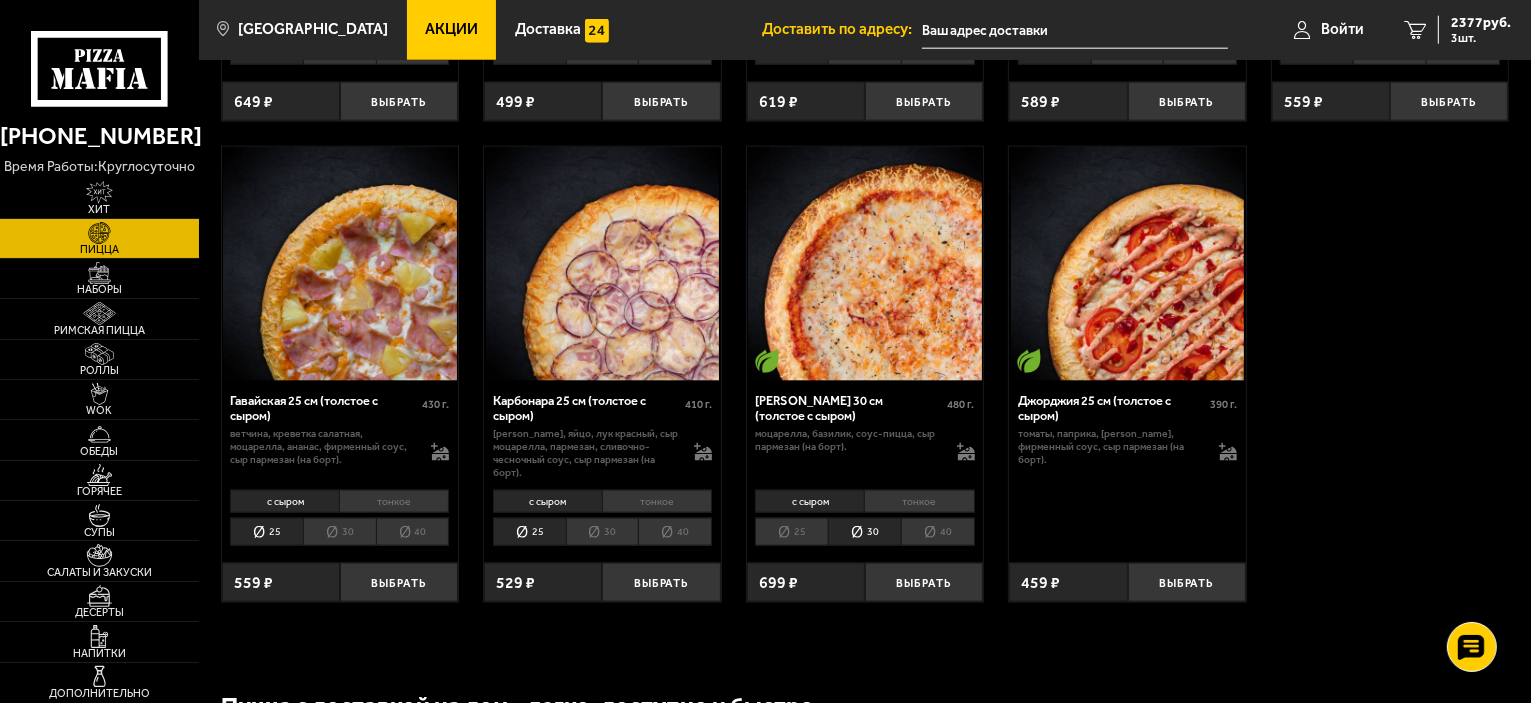 click on "тонкое" at bounding box center (919, 501) 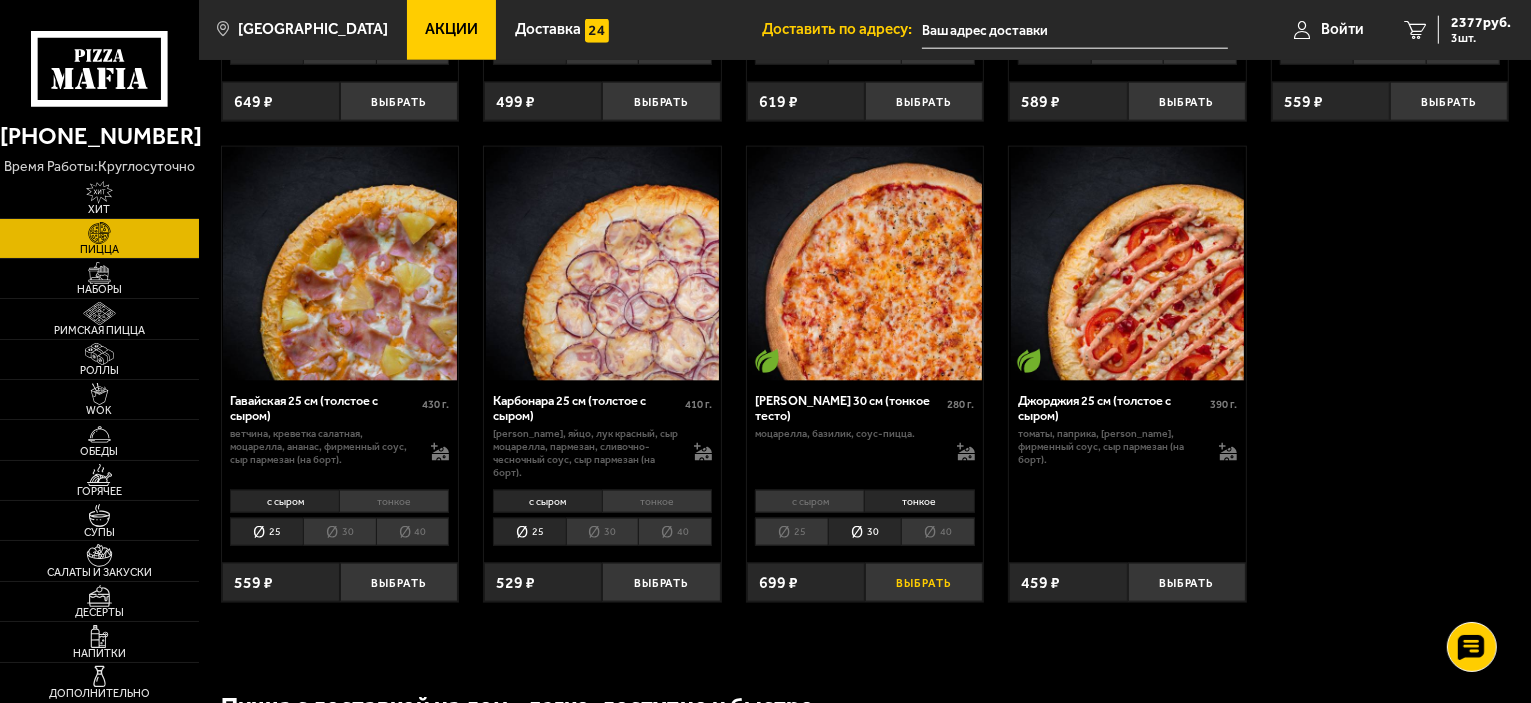 click on "Выбрать" at bounding box center (924, 582) 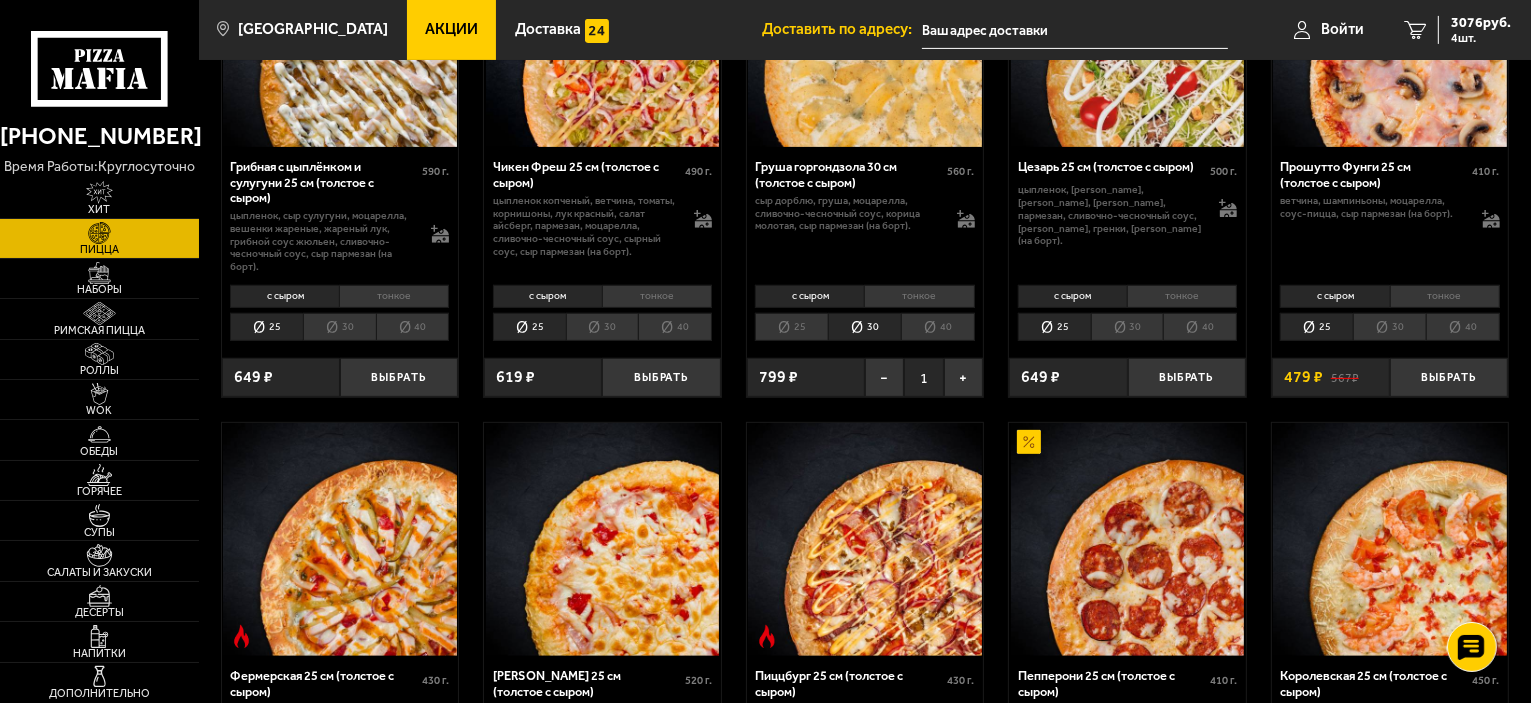 scroll, scrollTop: 1100, scrollLeft: 0, axis: vertical 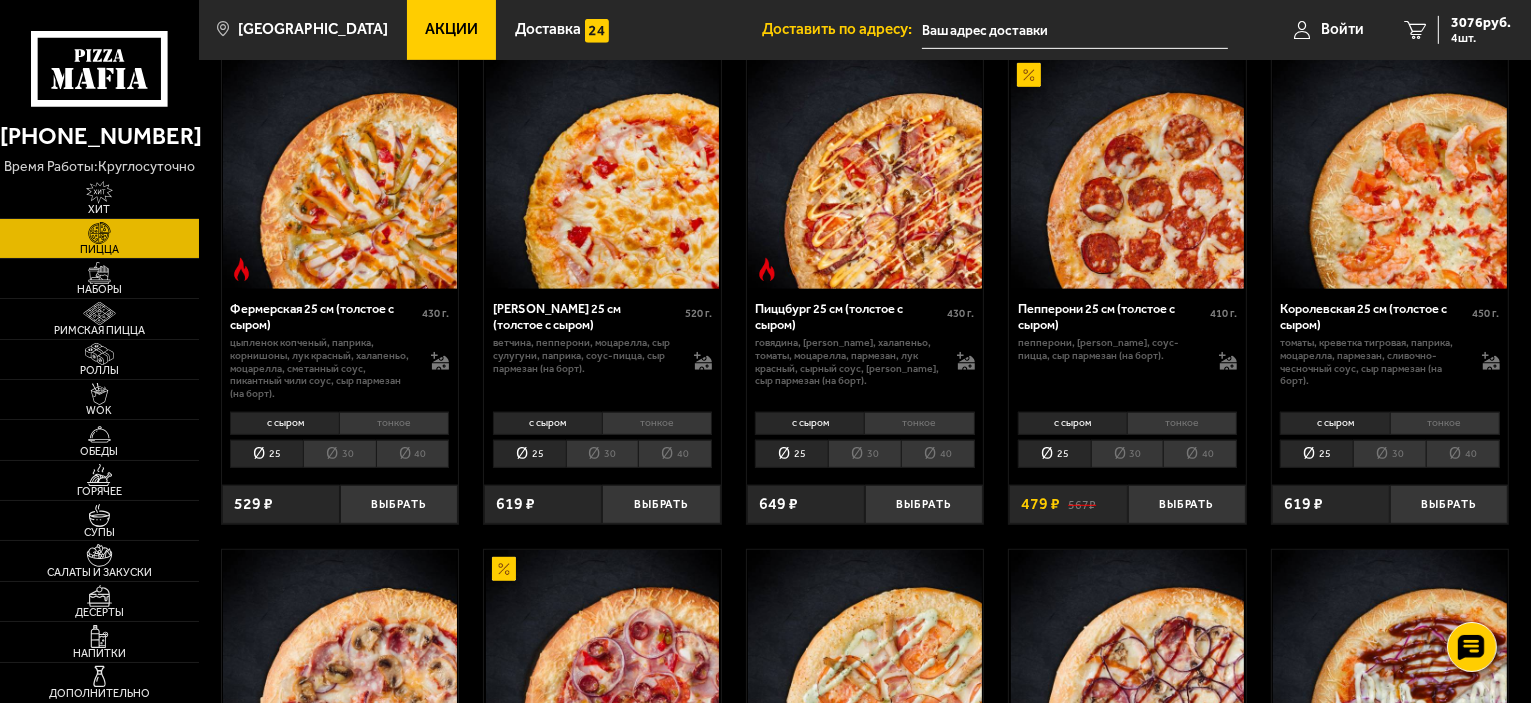 click on "30" at bounding box center [339, 454] 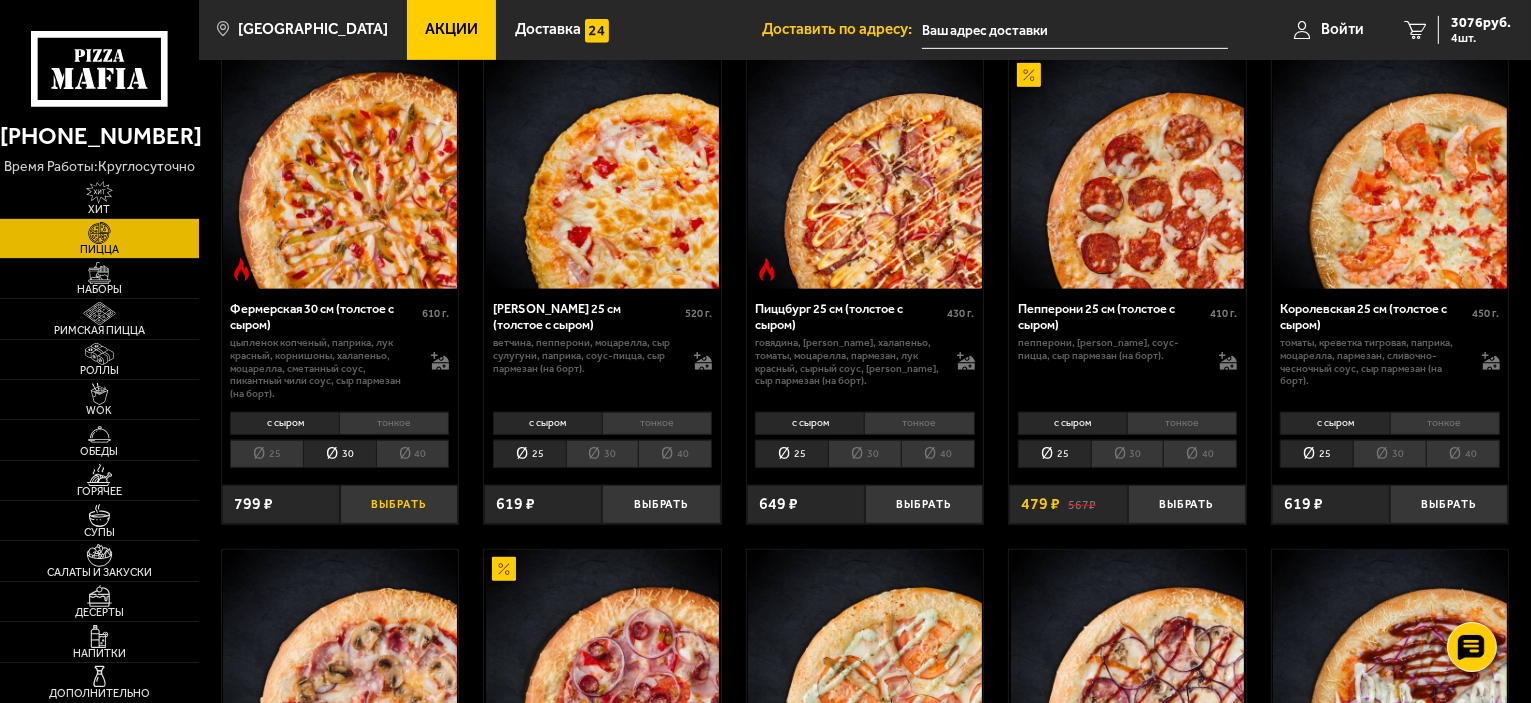 click on "Выбрать" at bounding box center (399, 504) 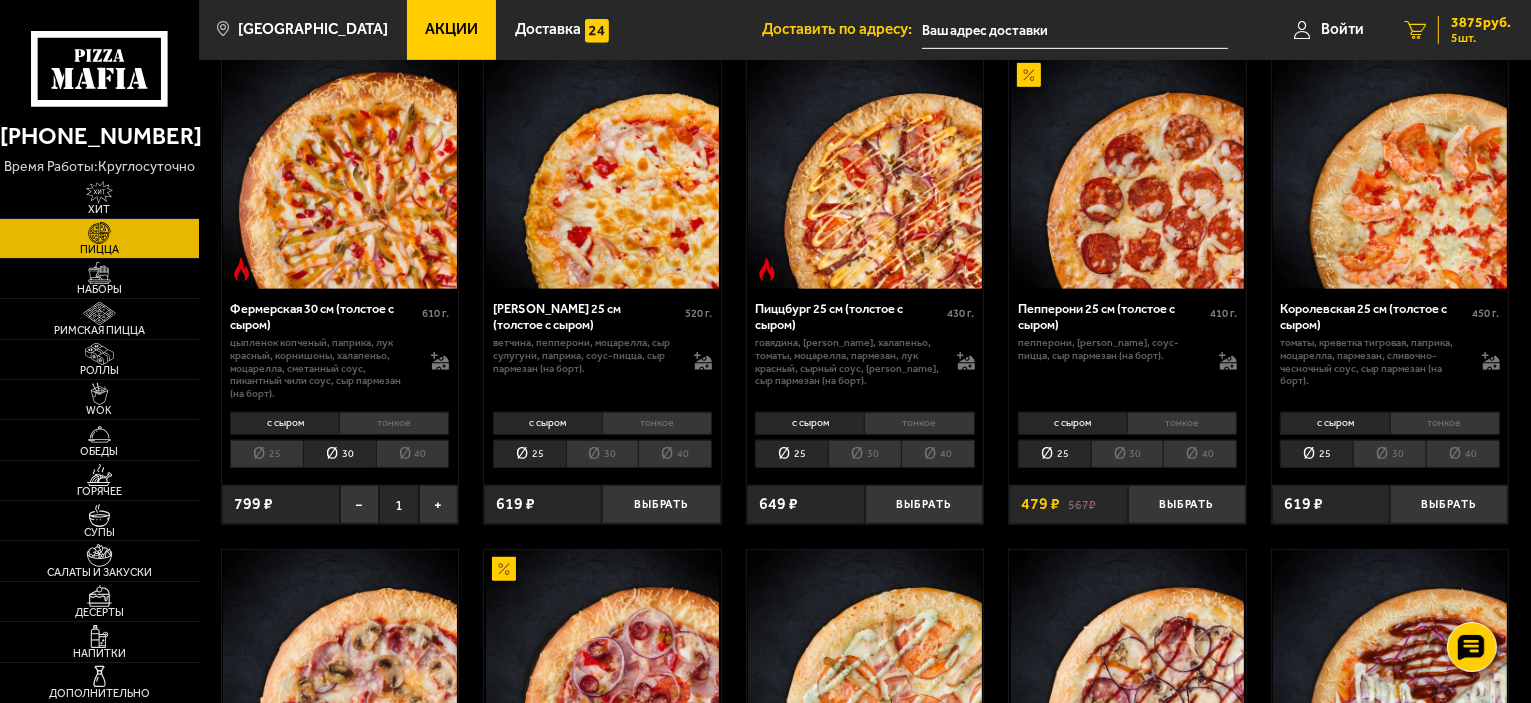 click on "3875  руб." at bounding box center (1481, 23) 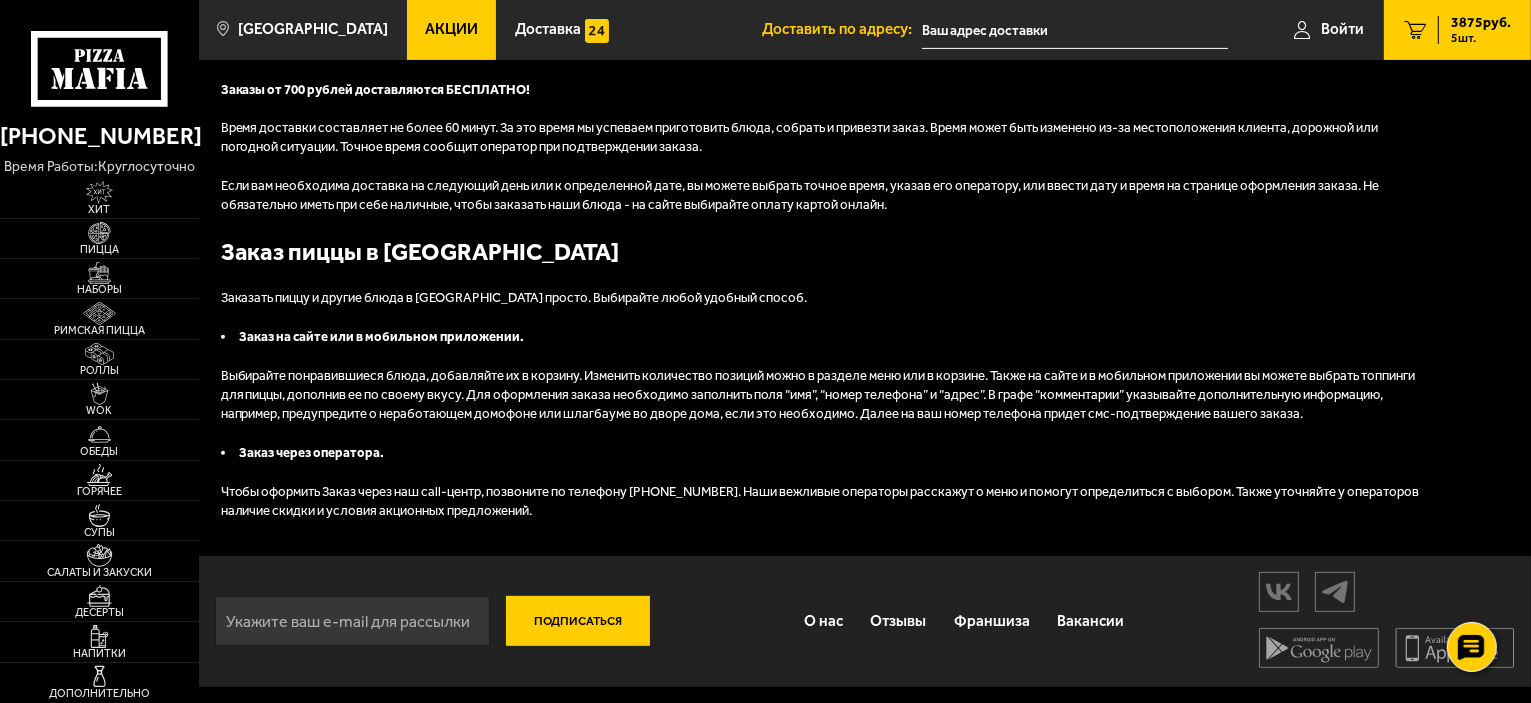 scroll, scrollTop: 0, scrollLeft: 0, axis: both 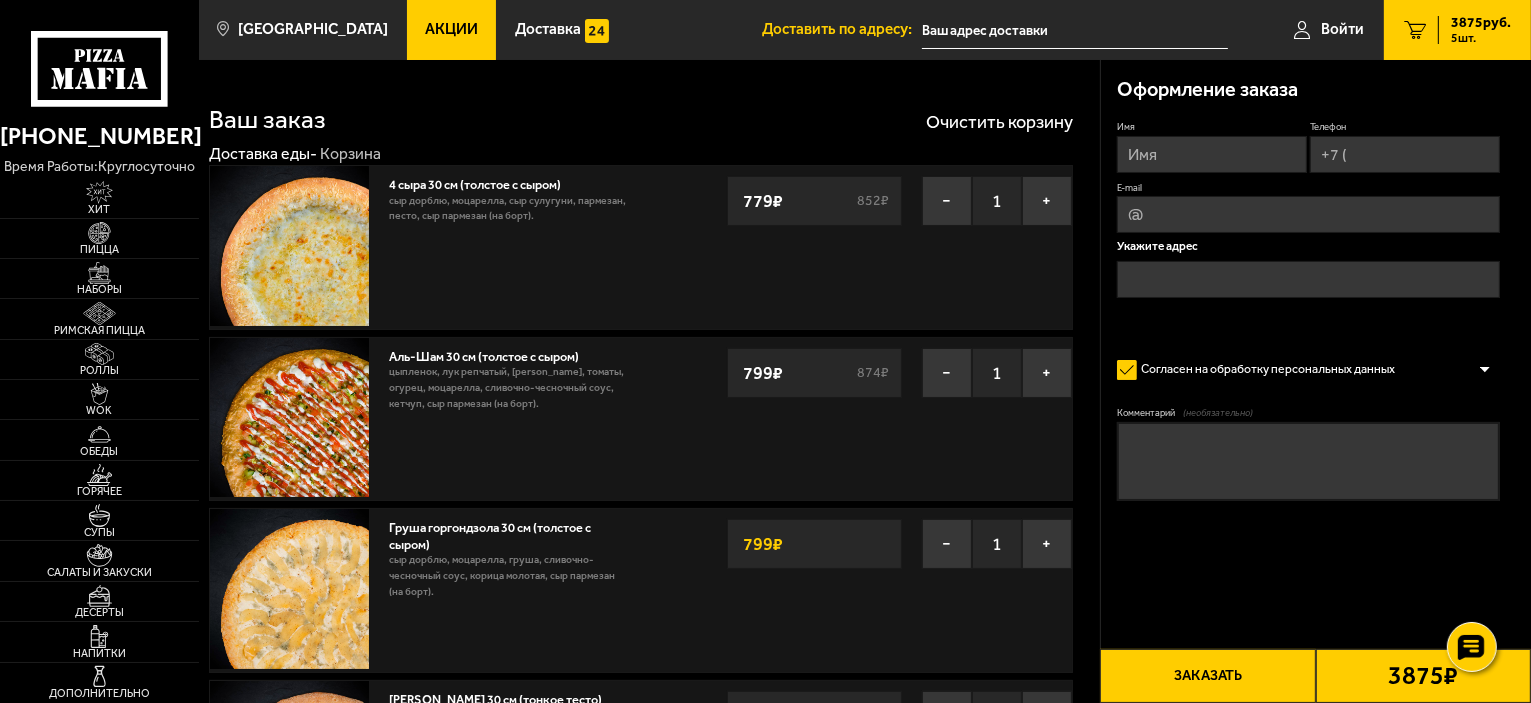 click at bounding box center (289, 245) 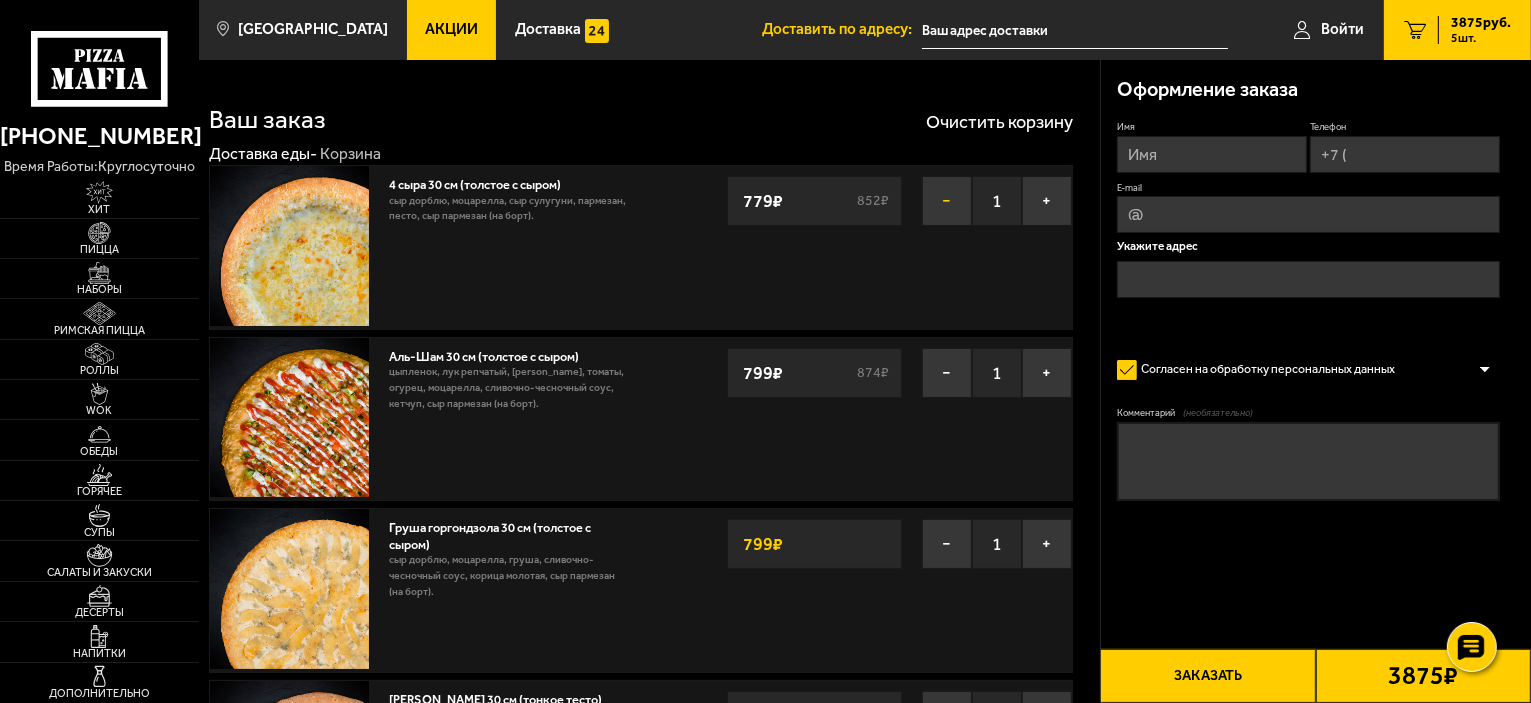 click on "−" at bounding box center (947, 201) 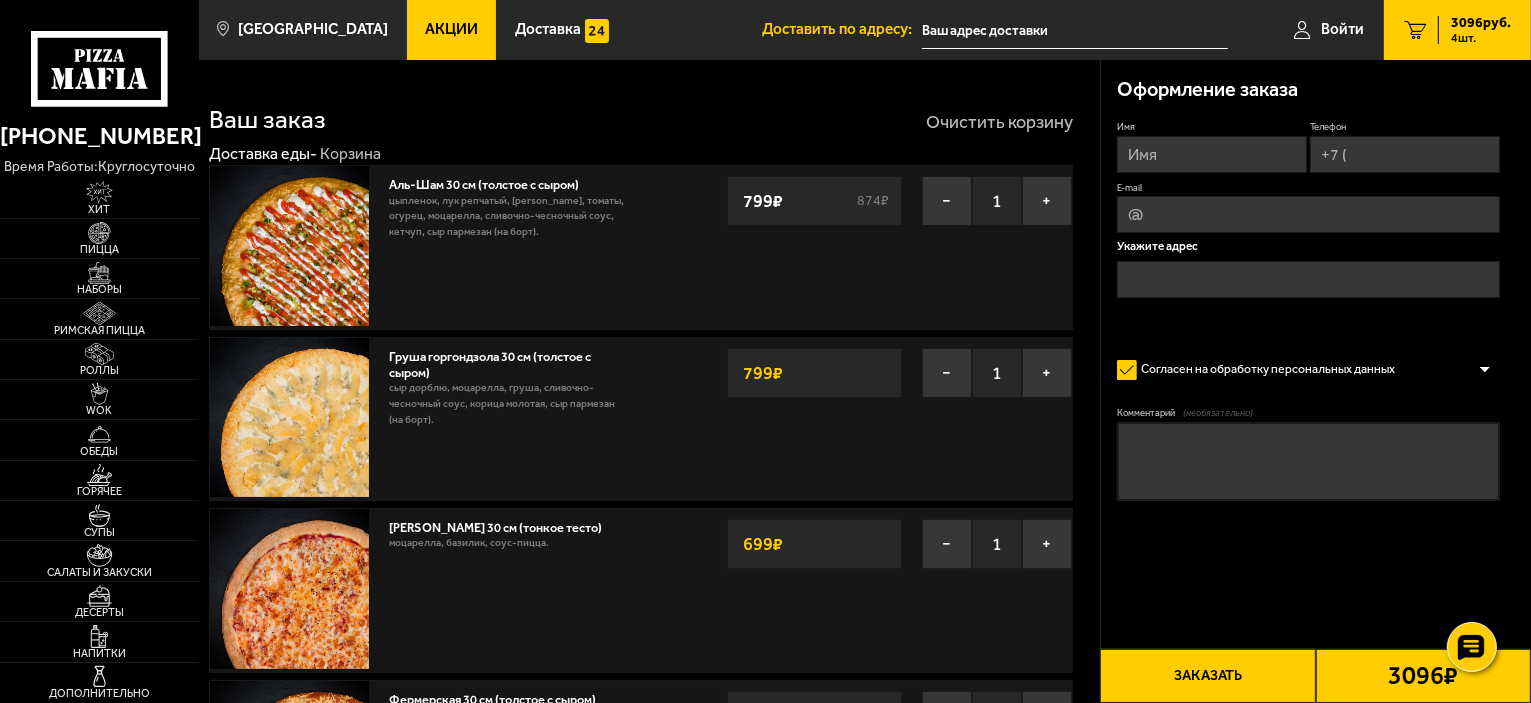 click on "Очистить корзину" at bounding box center [999, 122] 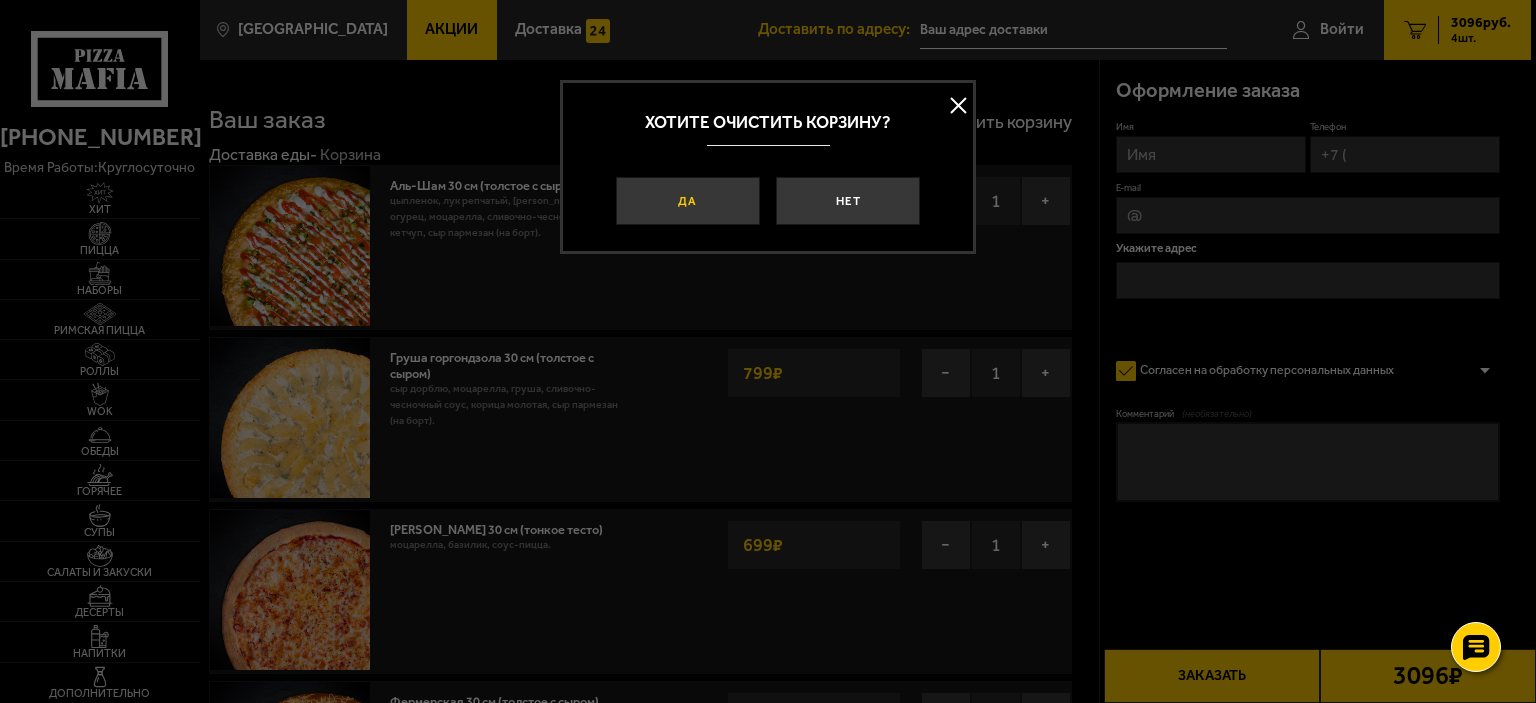 click on "Да" at bounding box center (688, 201) 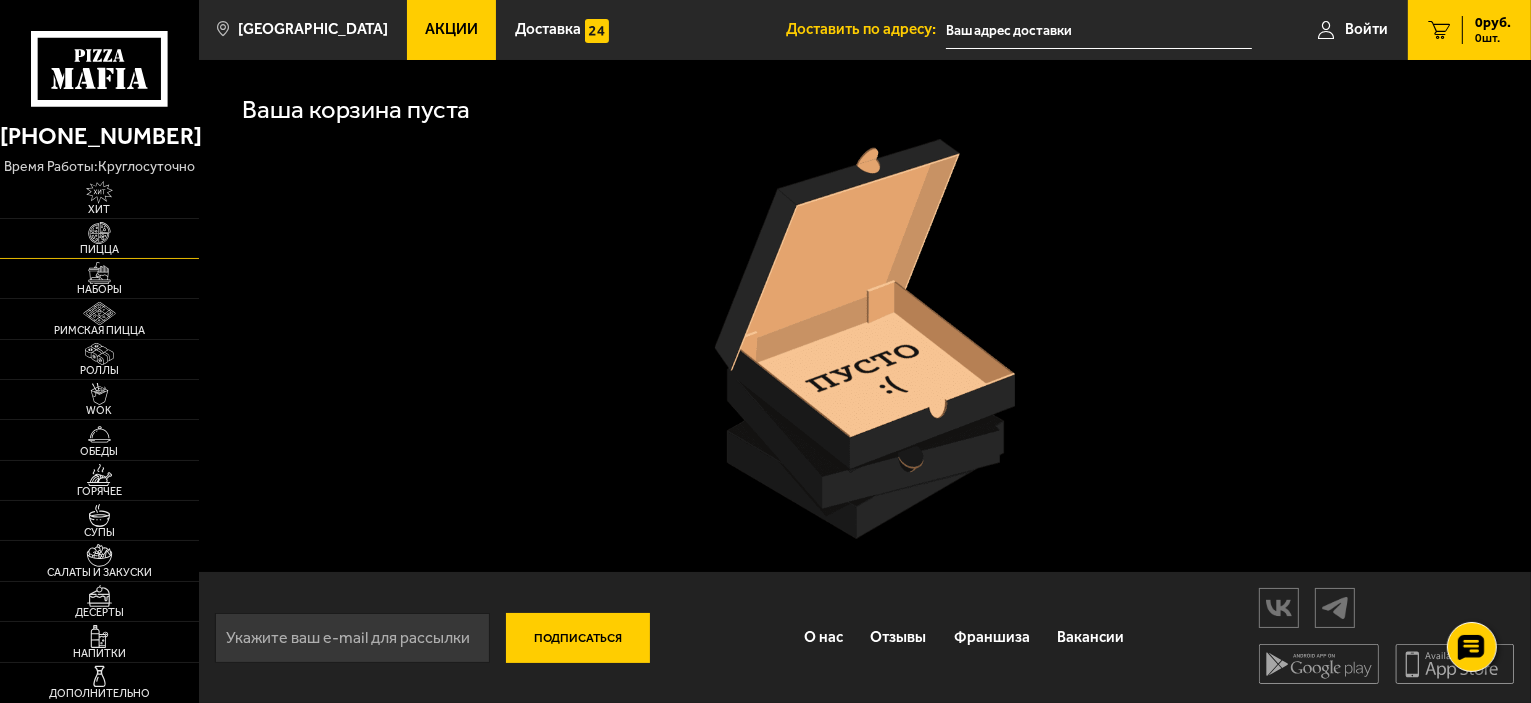 click at bounding box center [99, 233] 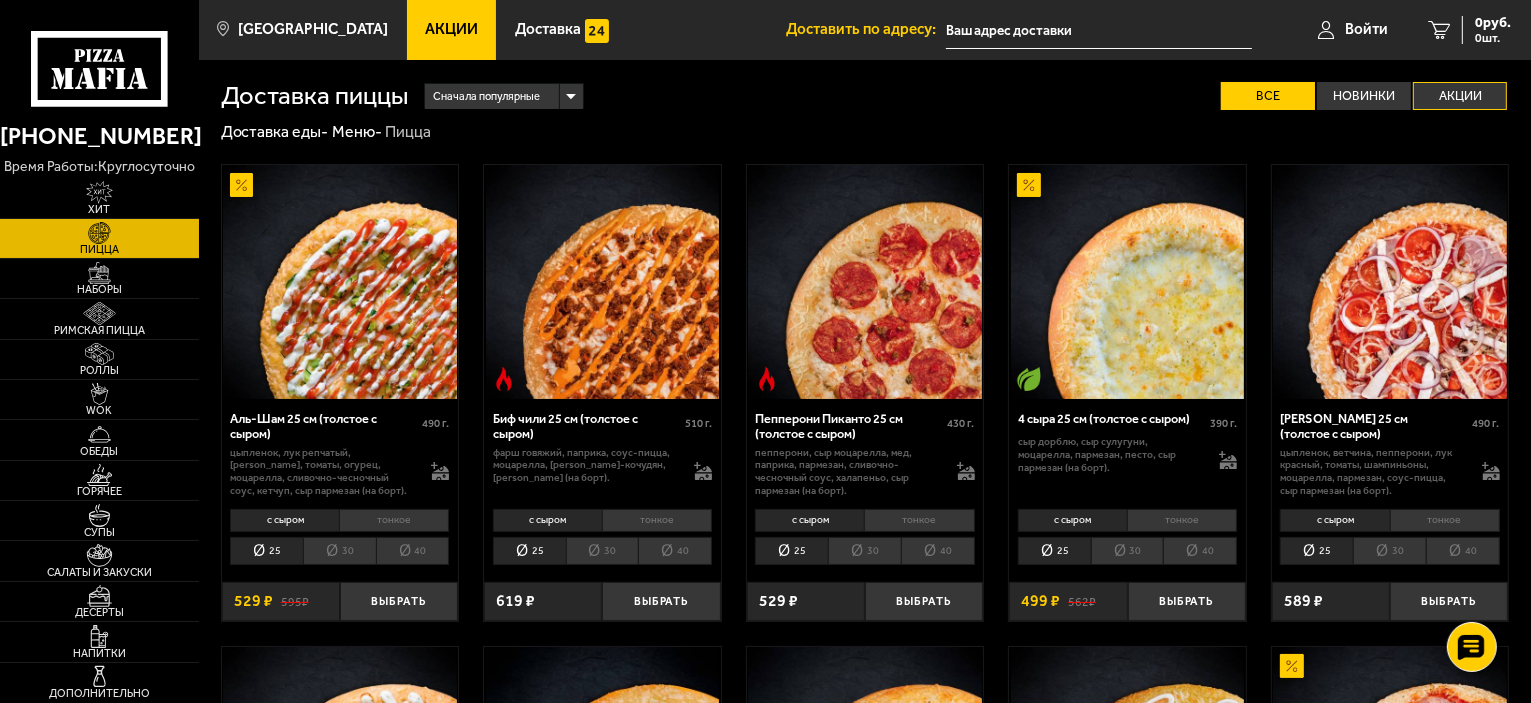 click on "Акции" at bounding box center [1460, 96] 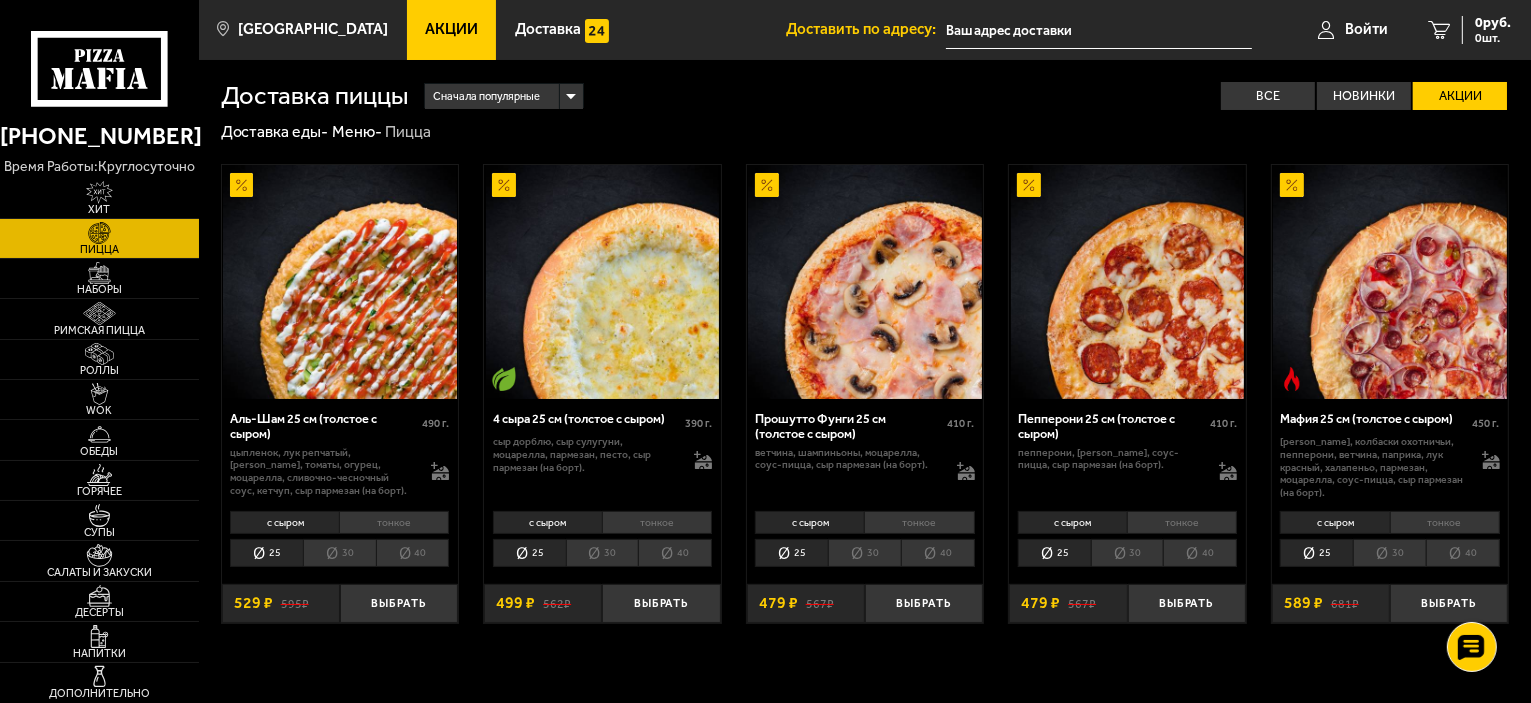click on "тонкое" at bounding box center (657, 522) 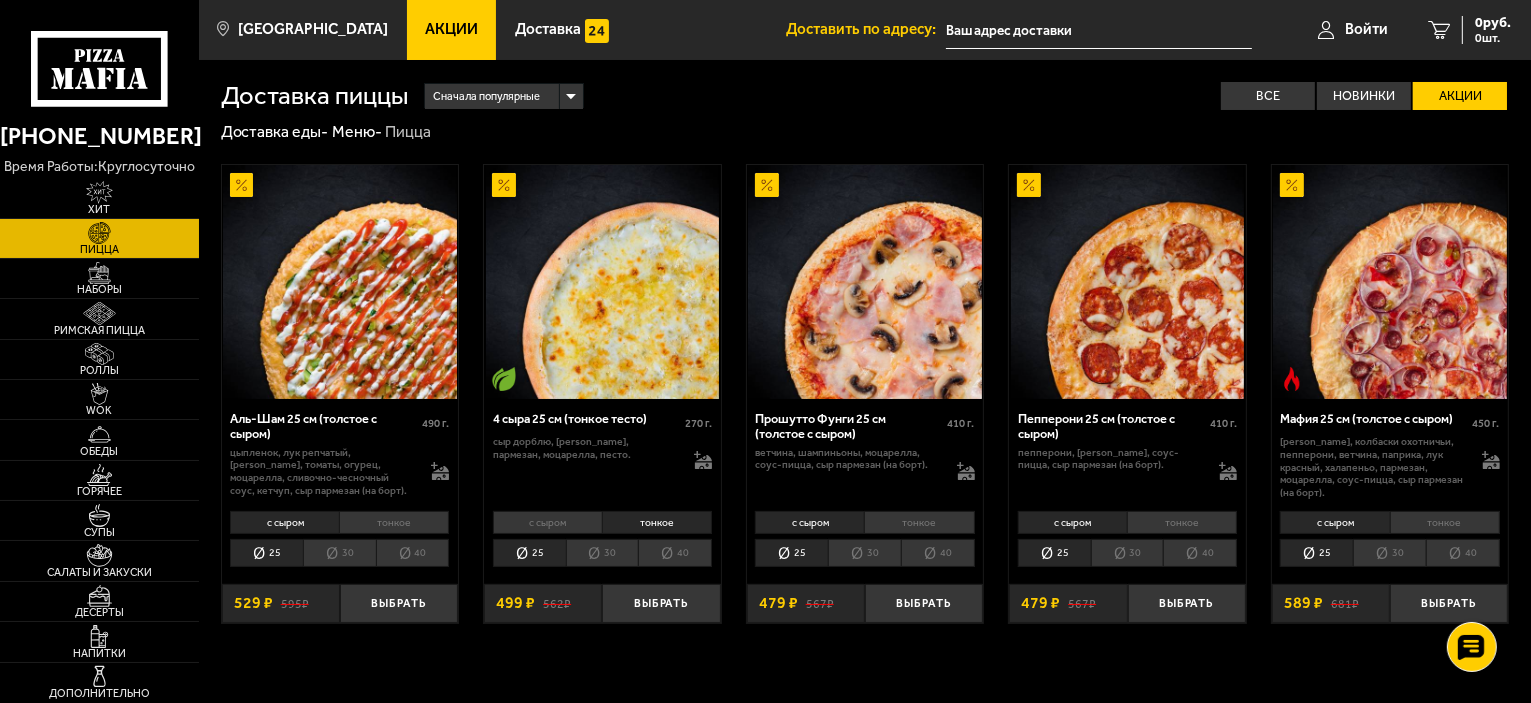 click on "30" at bounding box center (602, 553) 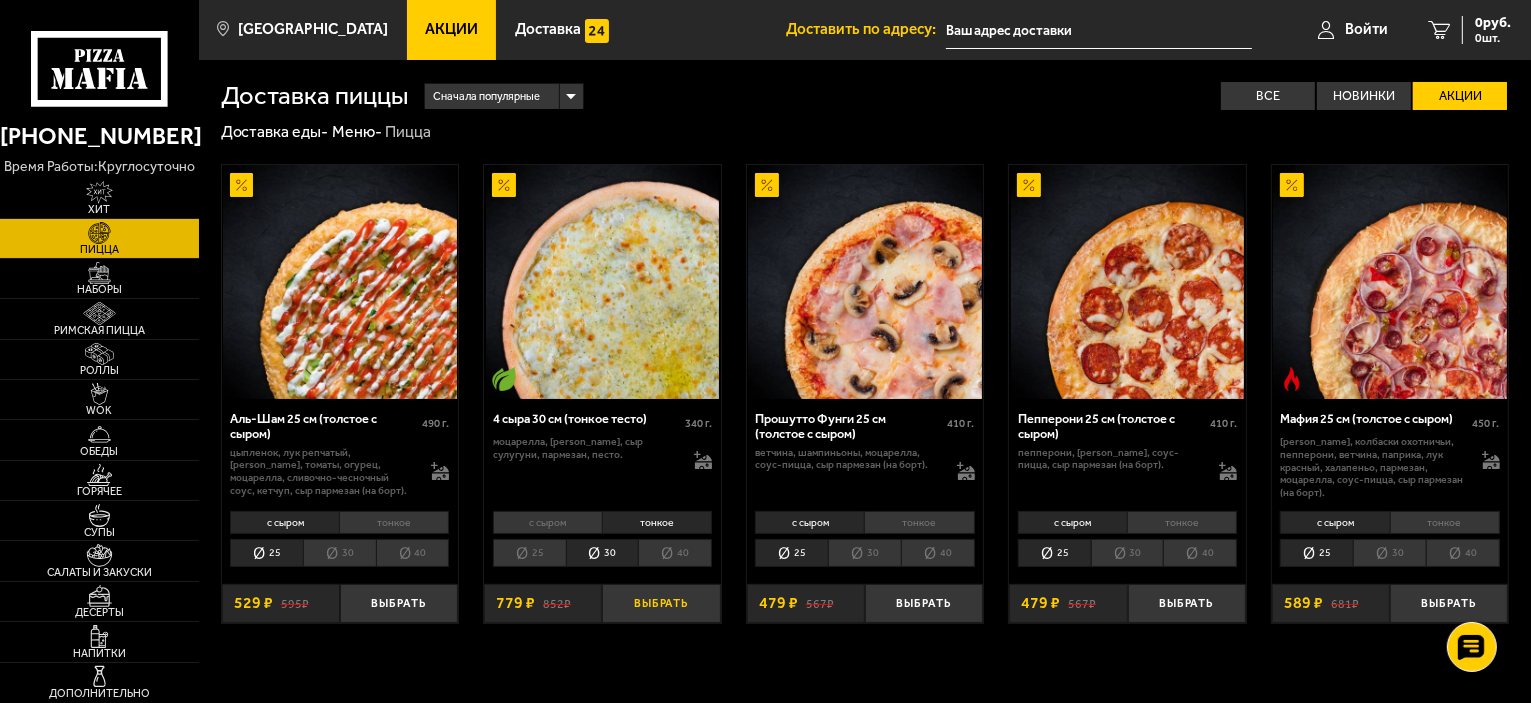 click on "Выбрать" at bounding box center (661, 603) 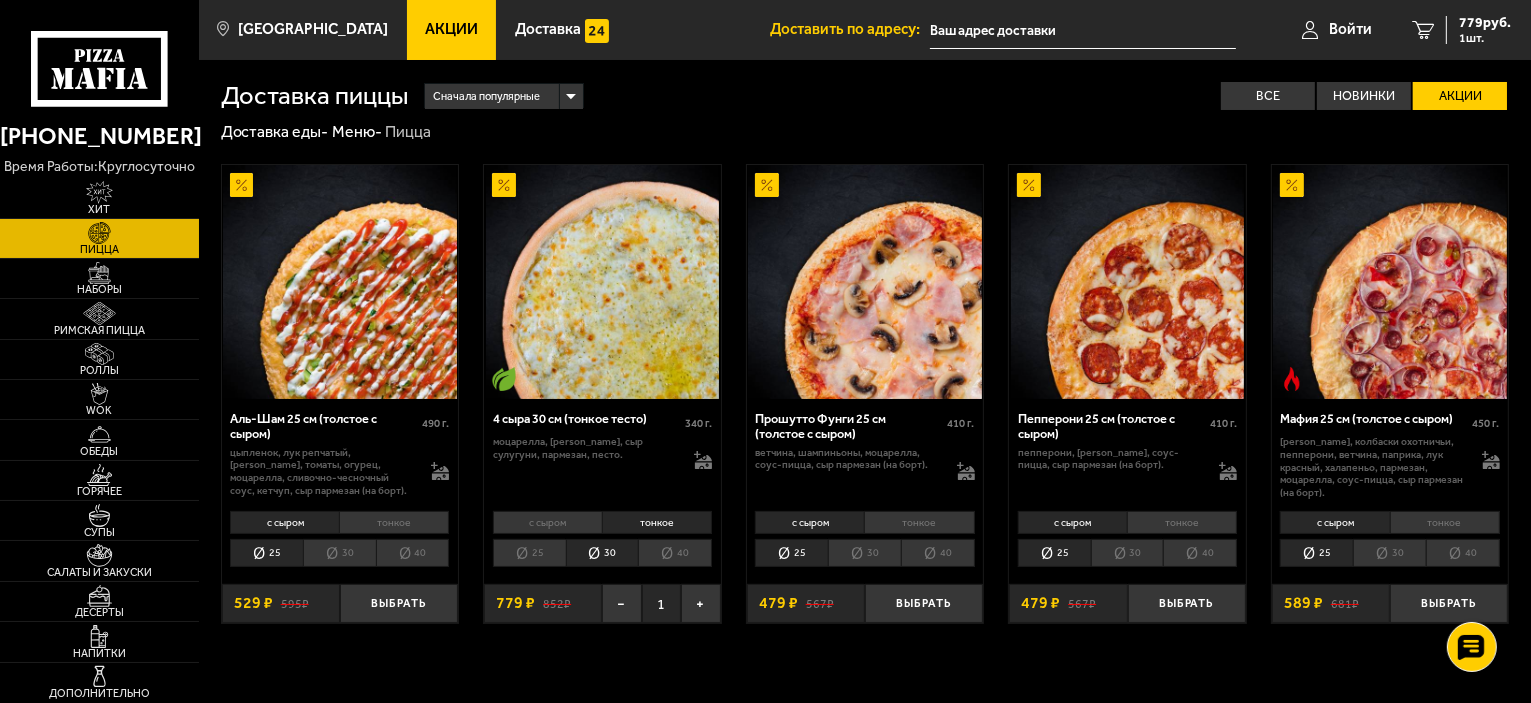 click on "30" at bounding box center [339, 553] 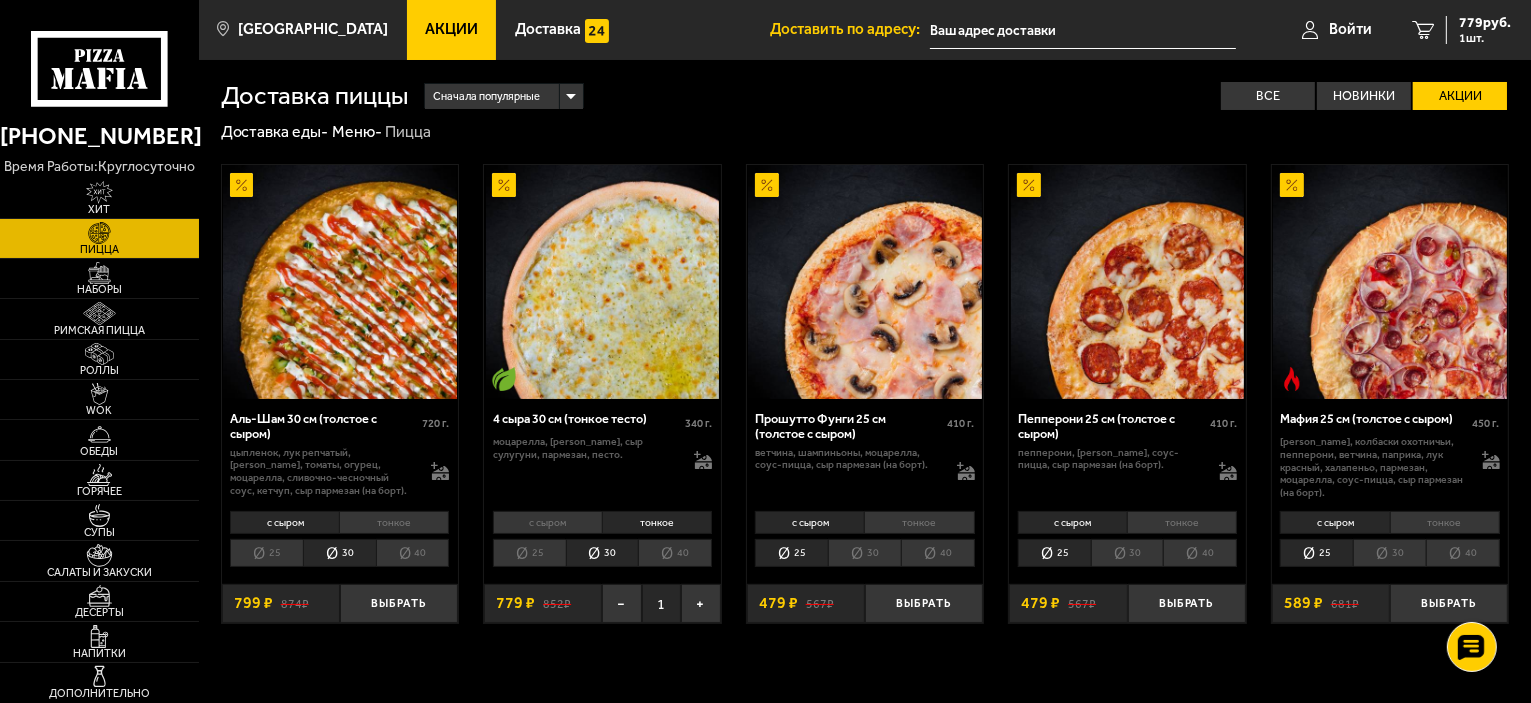 click on "тонкое" at bounding box center (394, 522) 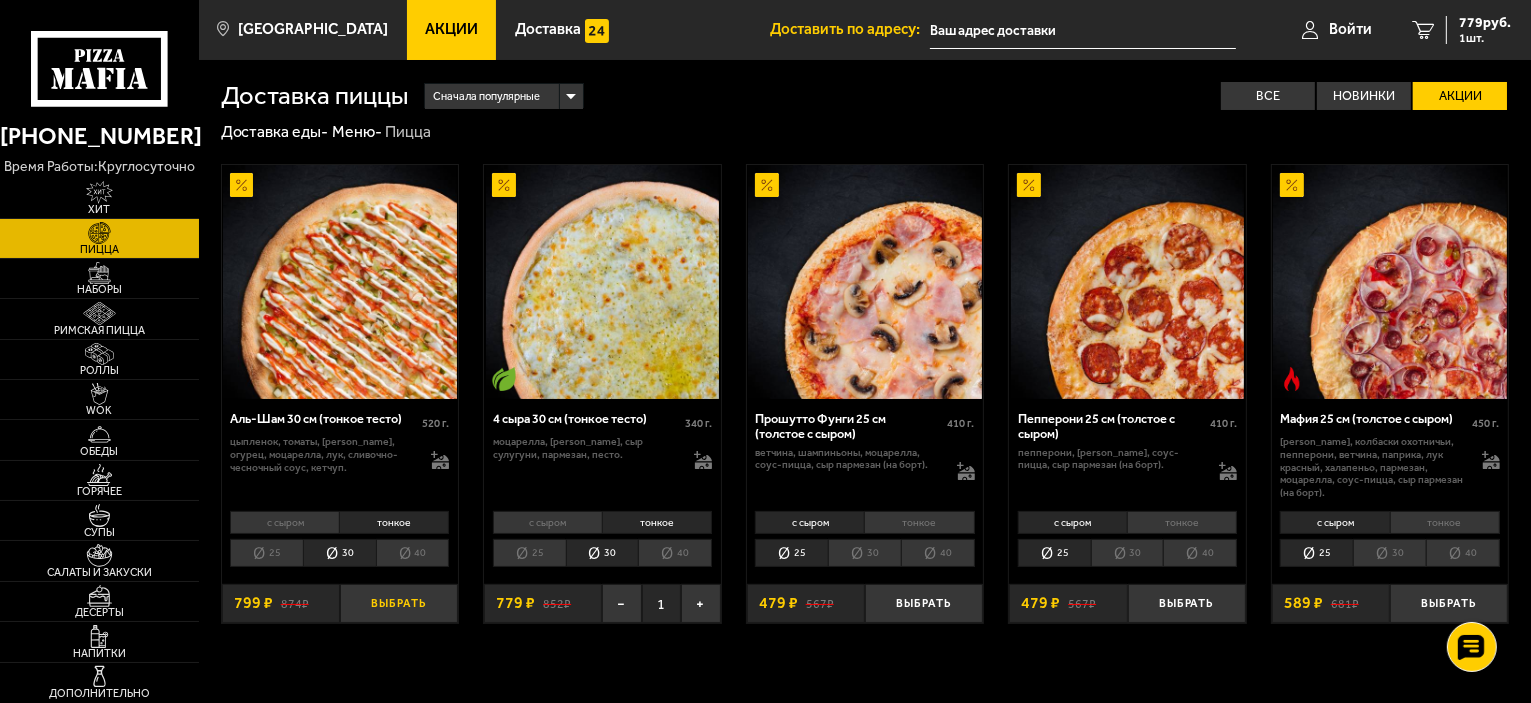 click on "Выбрать" at bounding box center [399, 603] 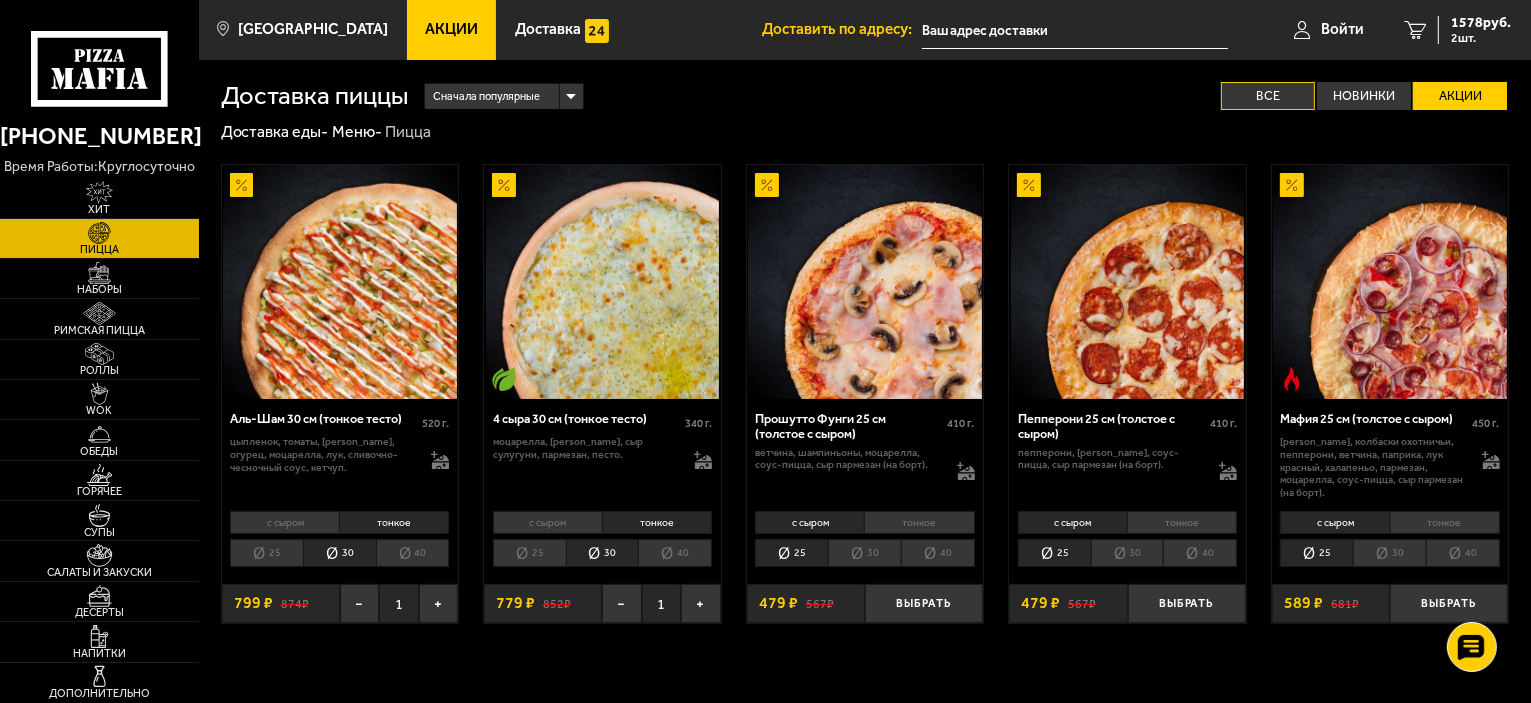 click on "Все" at bounding box center [1268, 96] 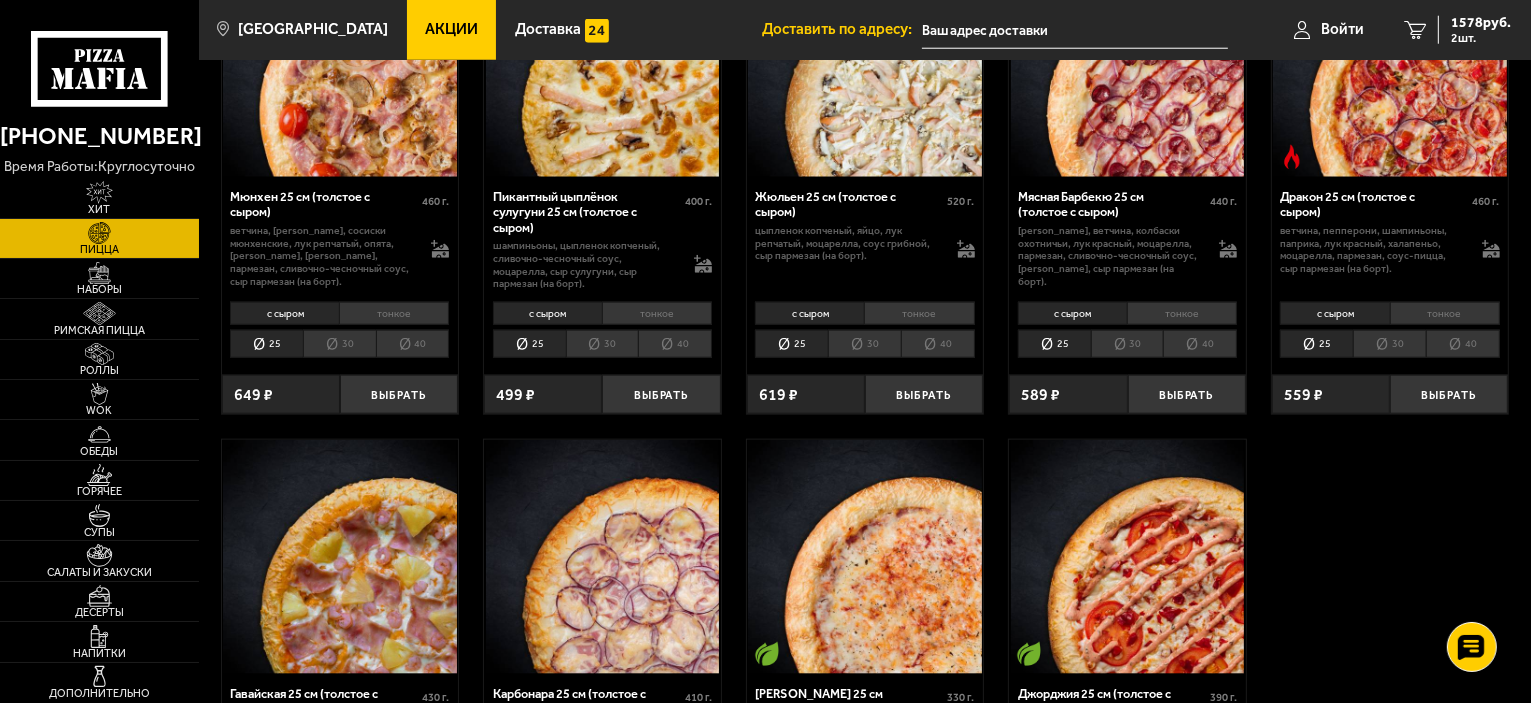 scroll, scrollTop: 2566, scrollLeft: 0, axis: vertical 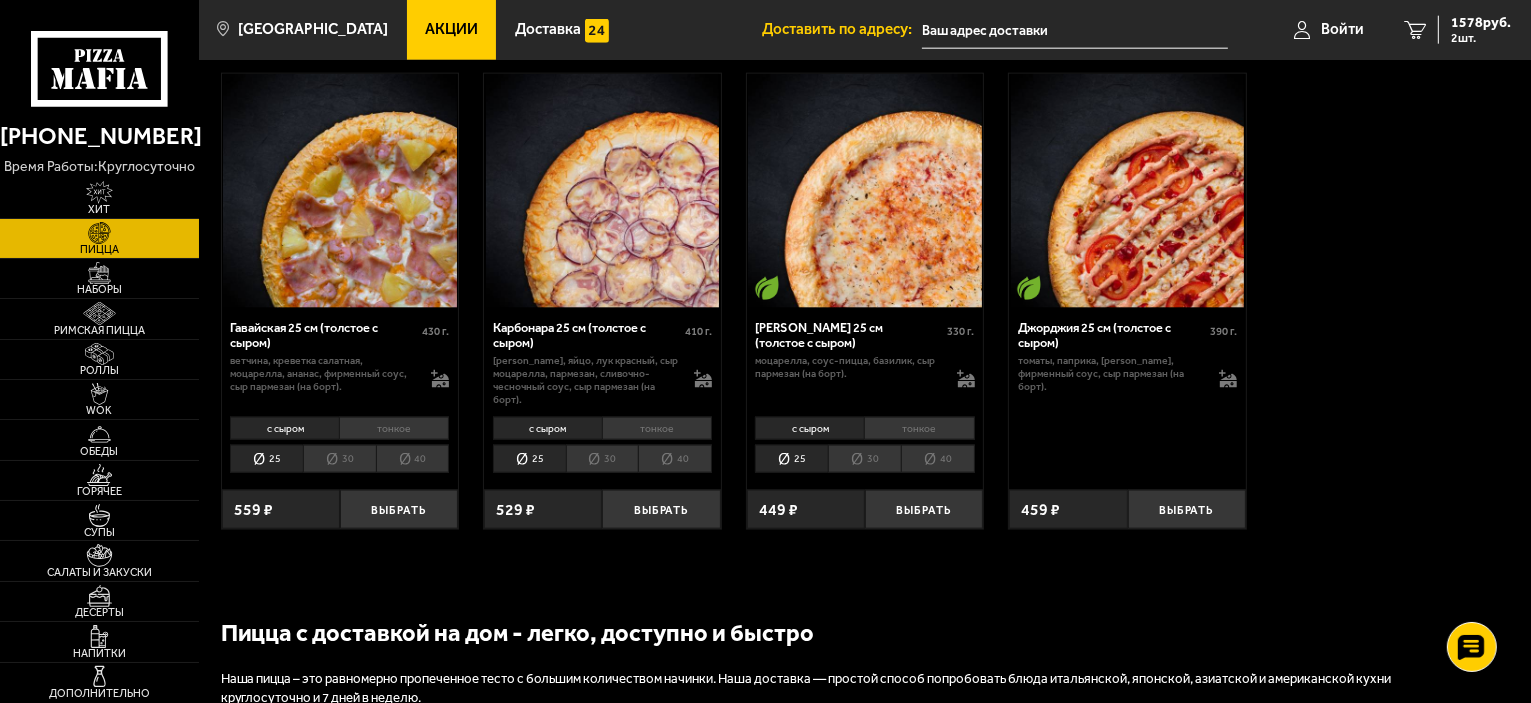 click on "тонкое" at bounding box center [919, 428] 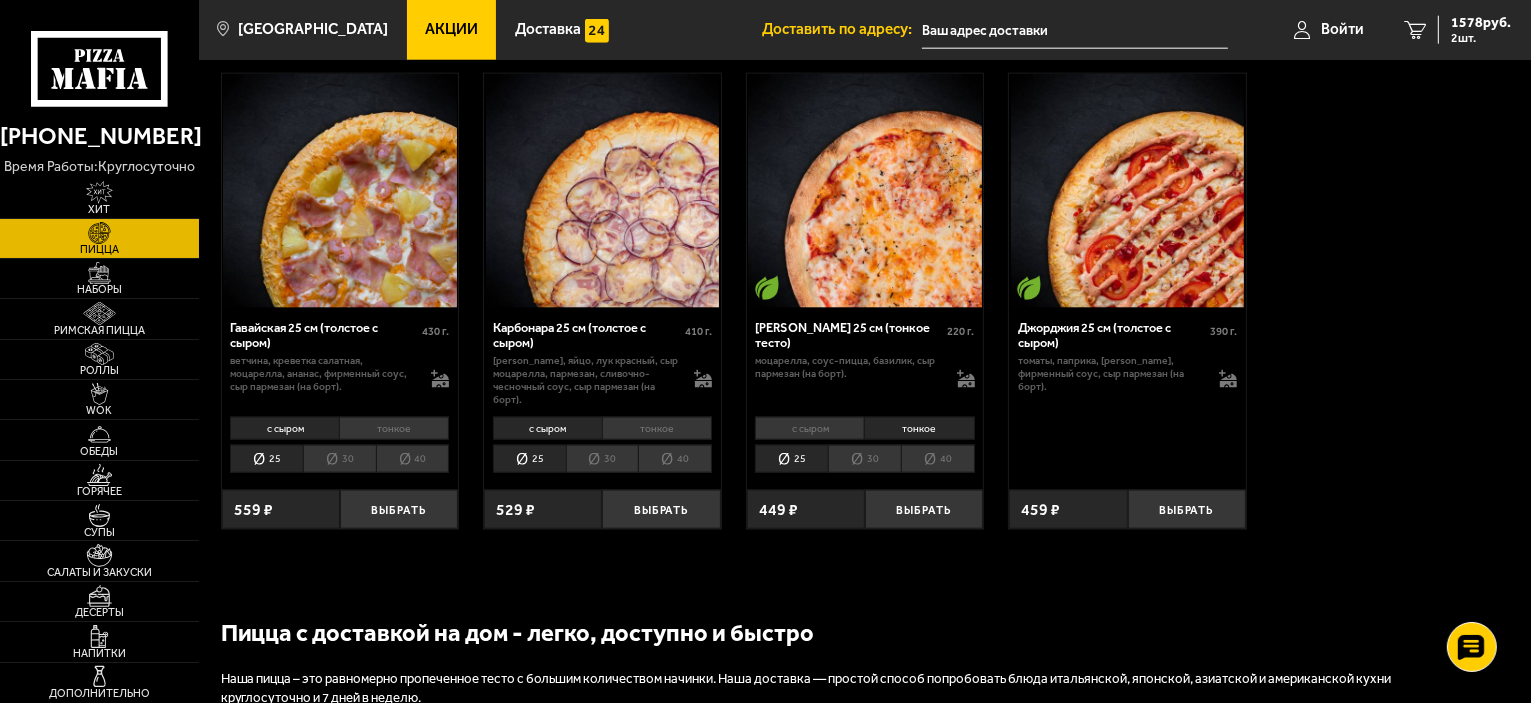 click on "30" at bounding box center (864, 459) 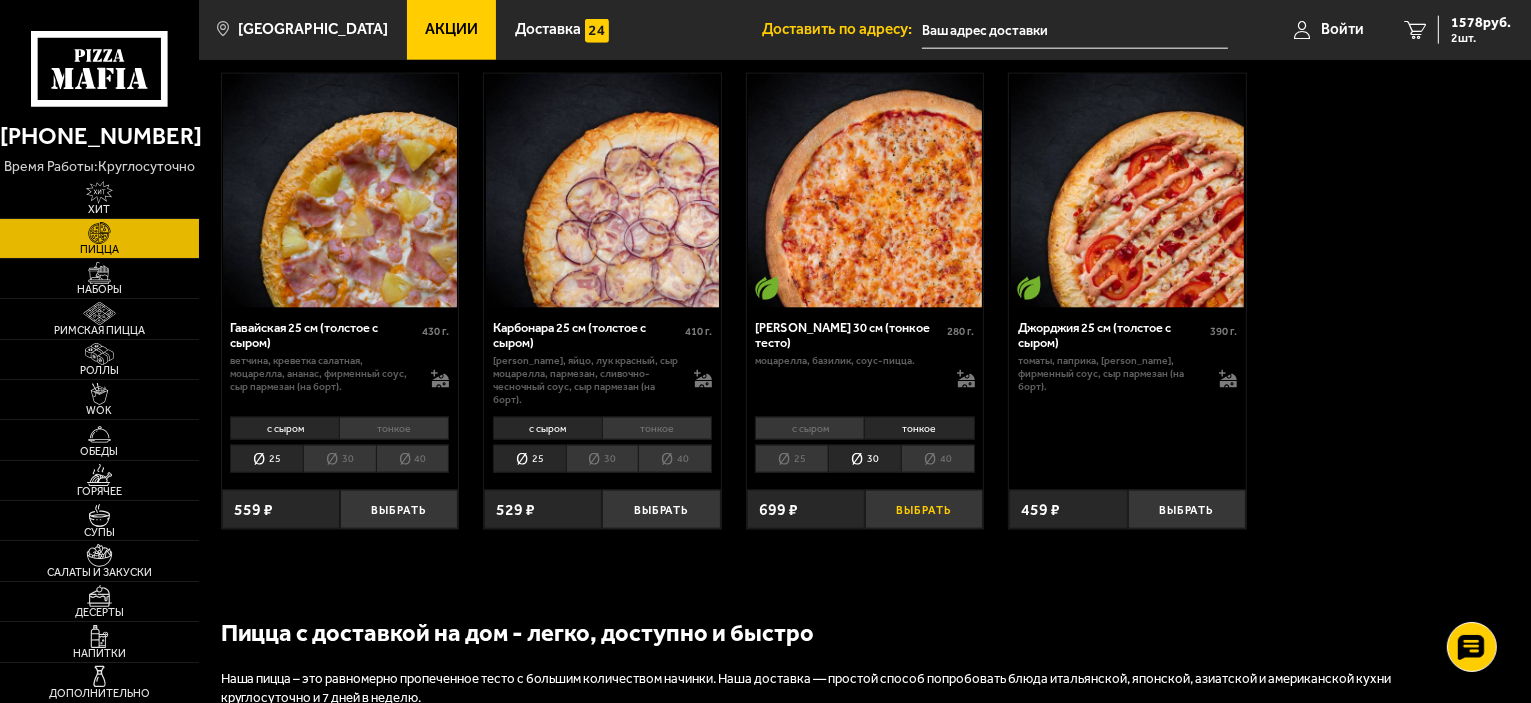 click on "Выбрать" at bounding box center (924, 509) 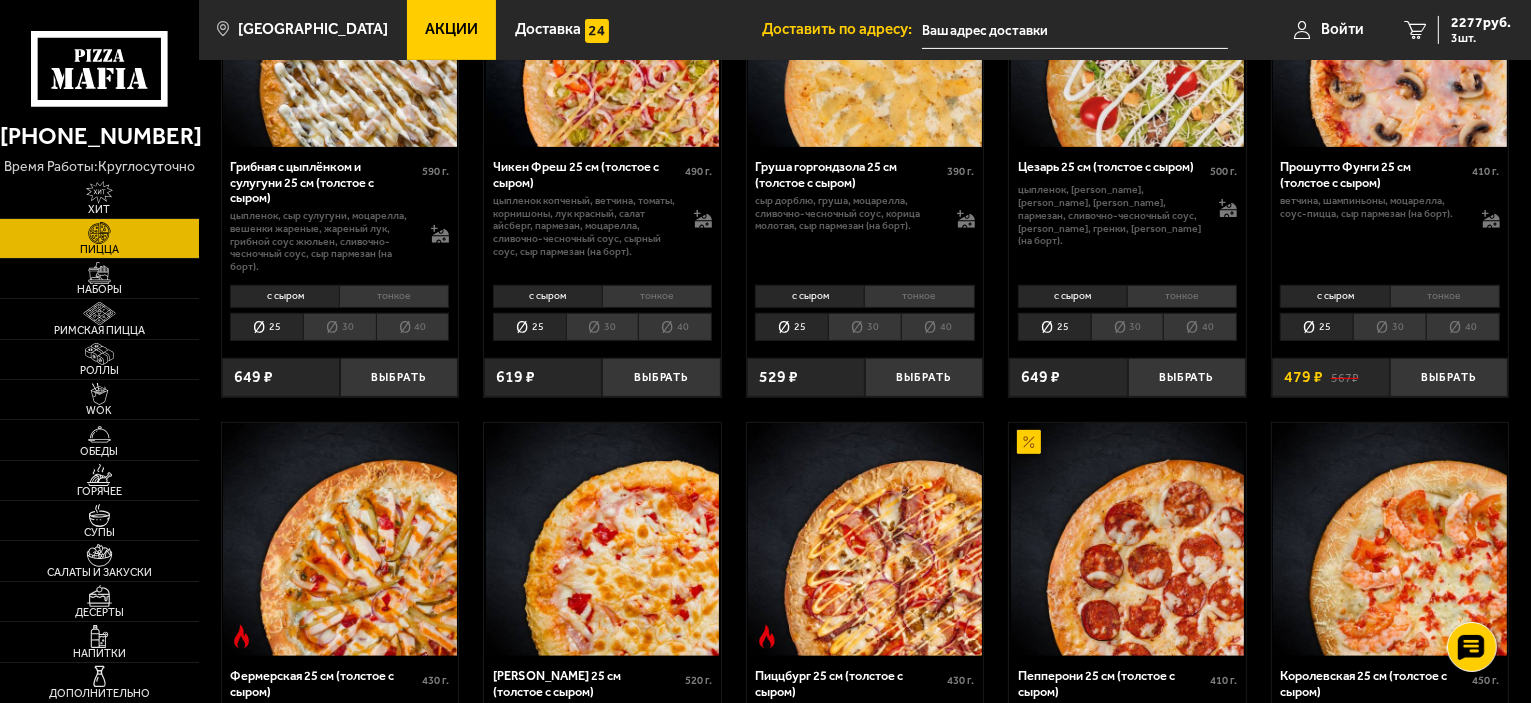 scroll, scrollTop: 1100, scrollLeft: 0, axis: vertical 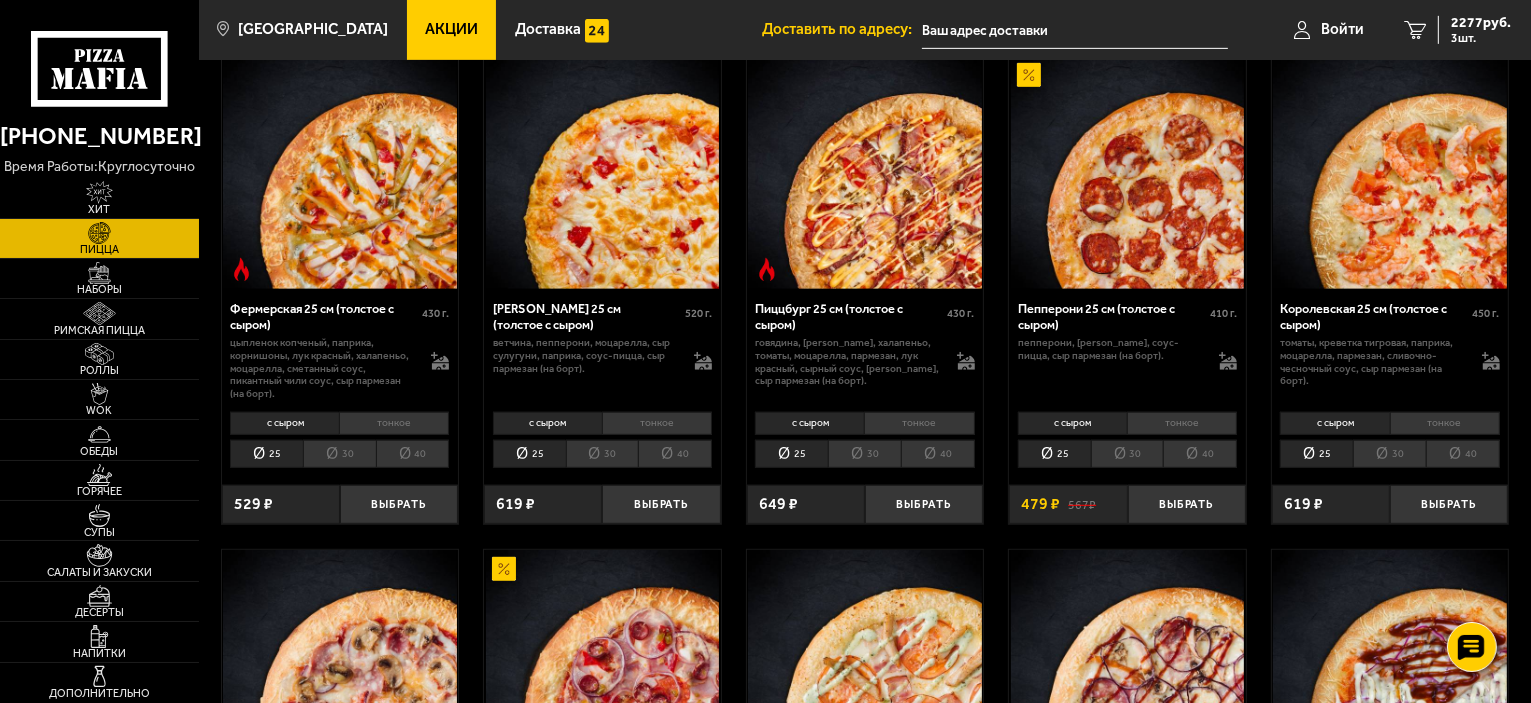 click on "тонкое" at bounding box center [394, 423] 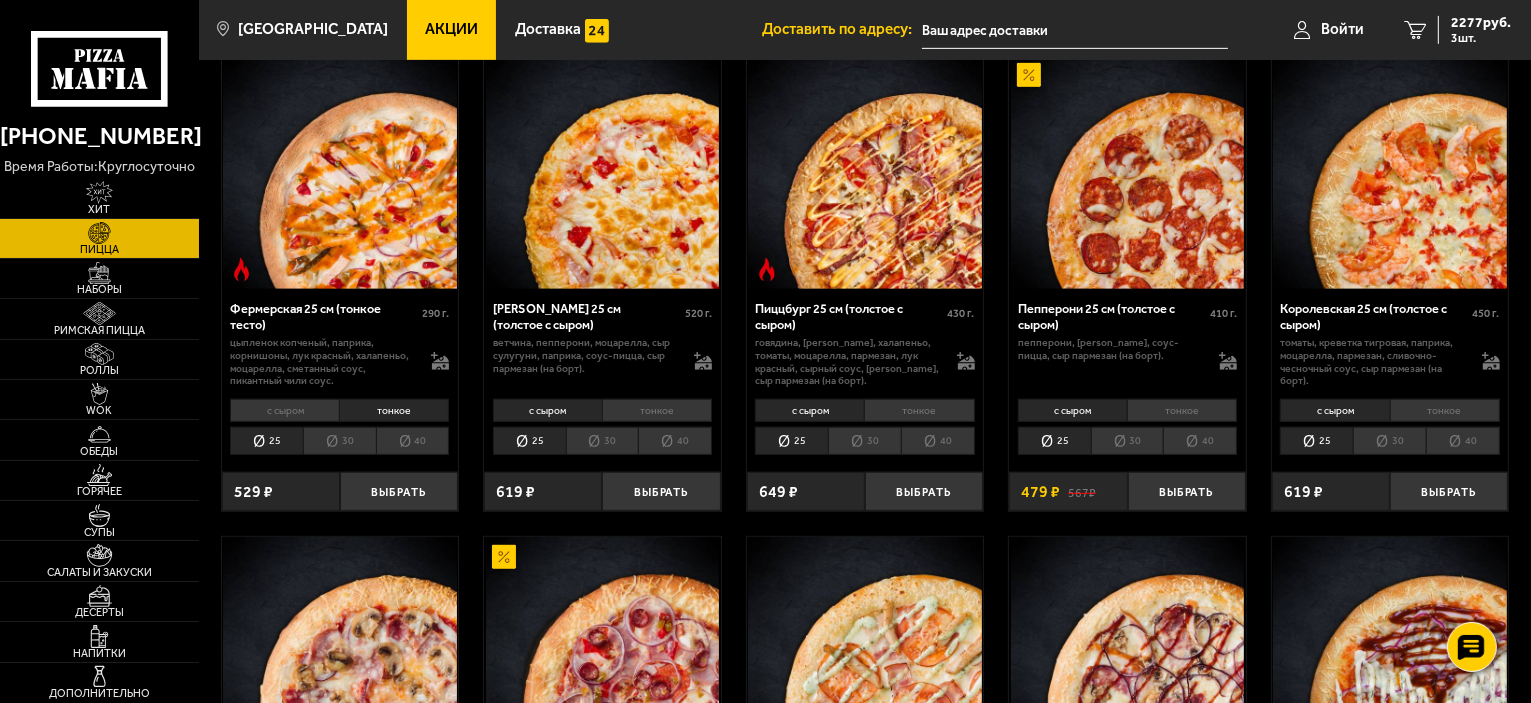 click on "30" at bounding box center [339, 441] 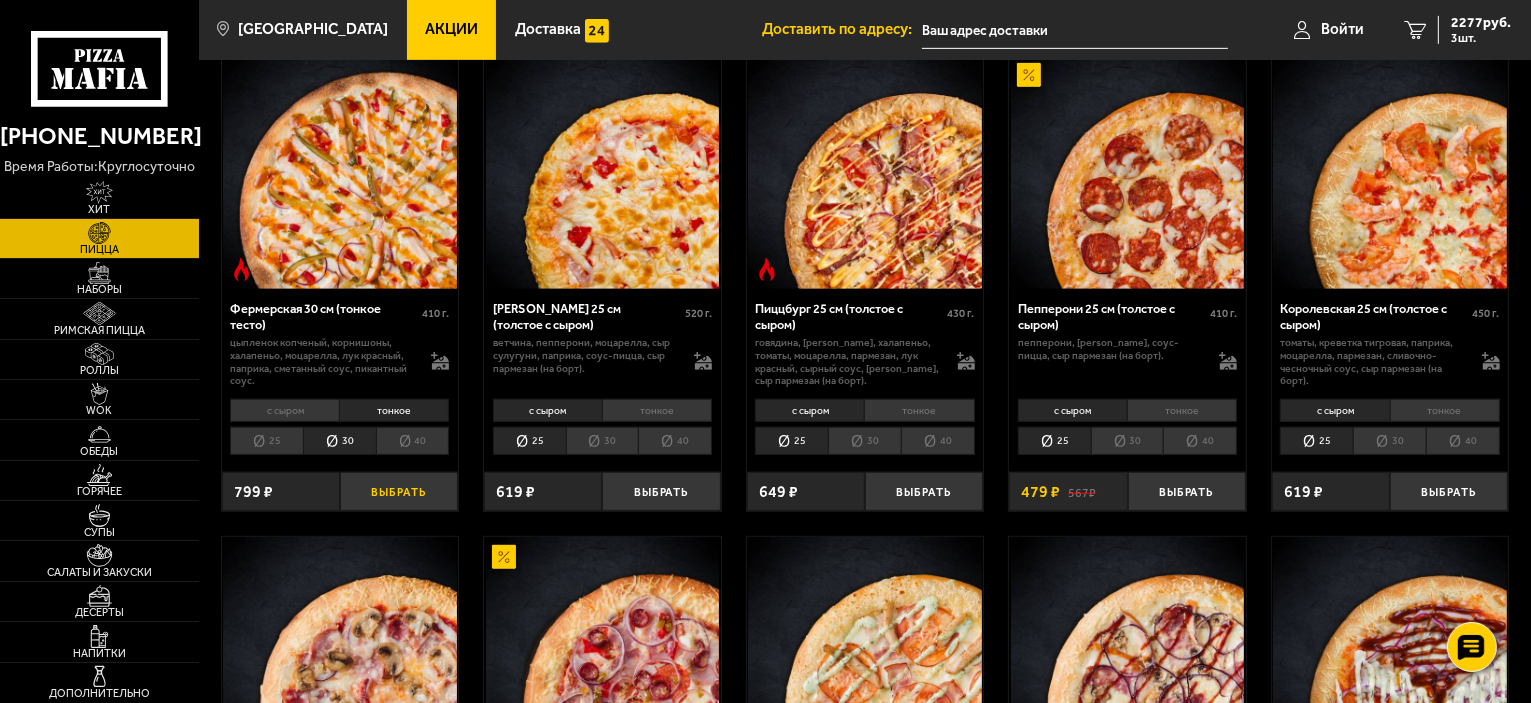 click on "Выбрать" at bounding box center [399, 491] 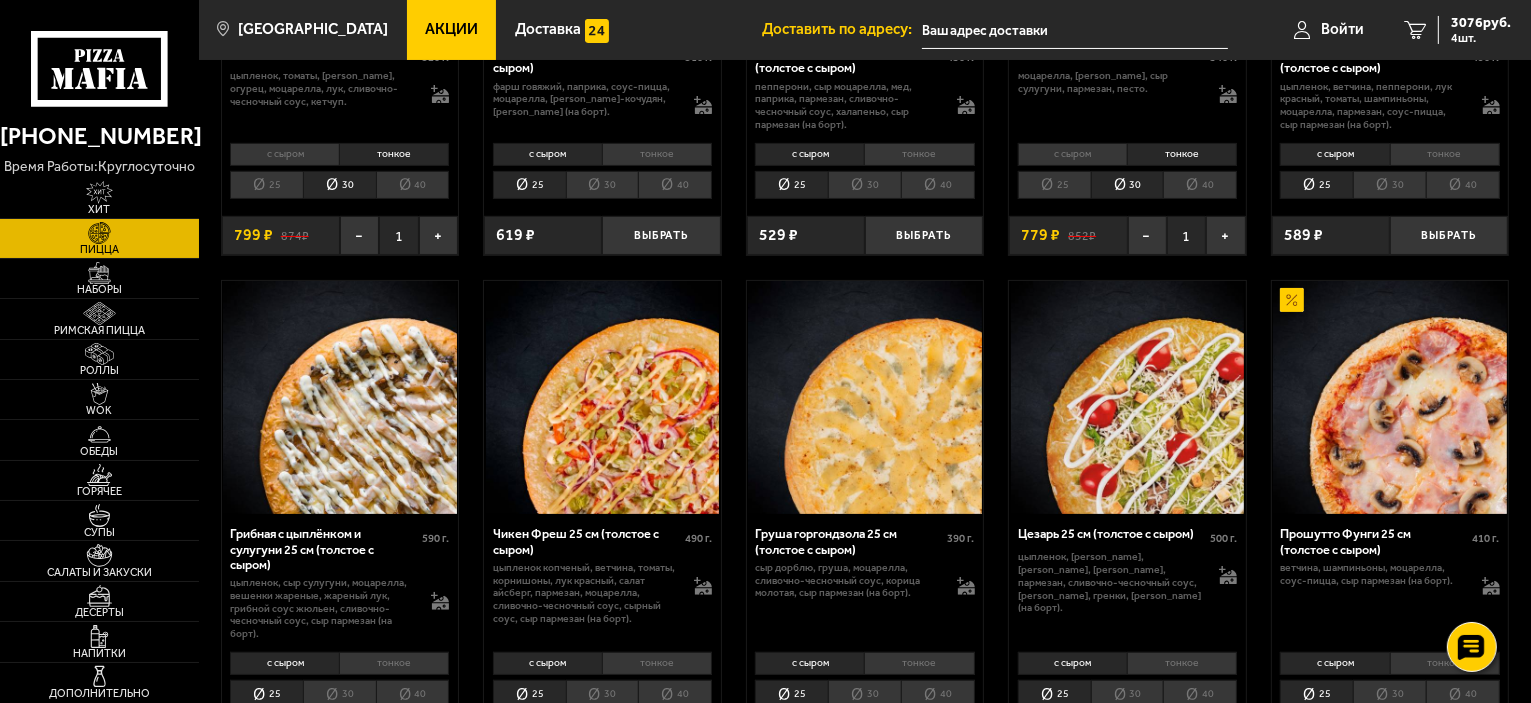 scroll, scrollTop: 733, scrollLeft: 0, axis: vertical 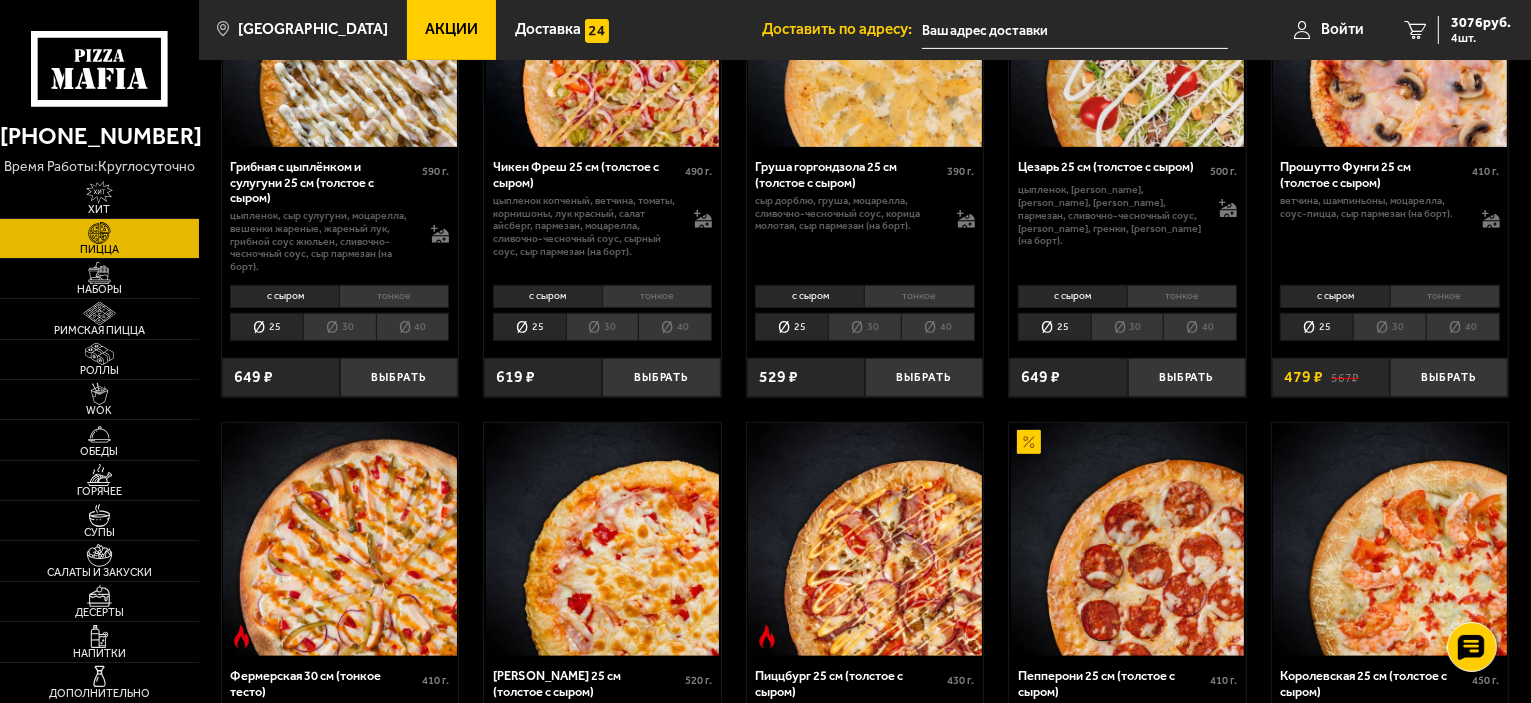 click on "тонкое" at bounding box center (919, 296) 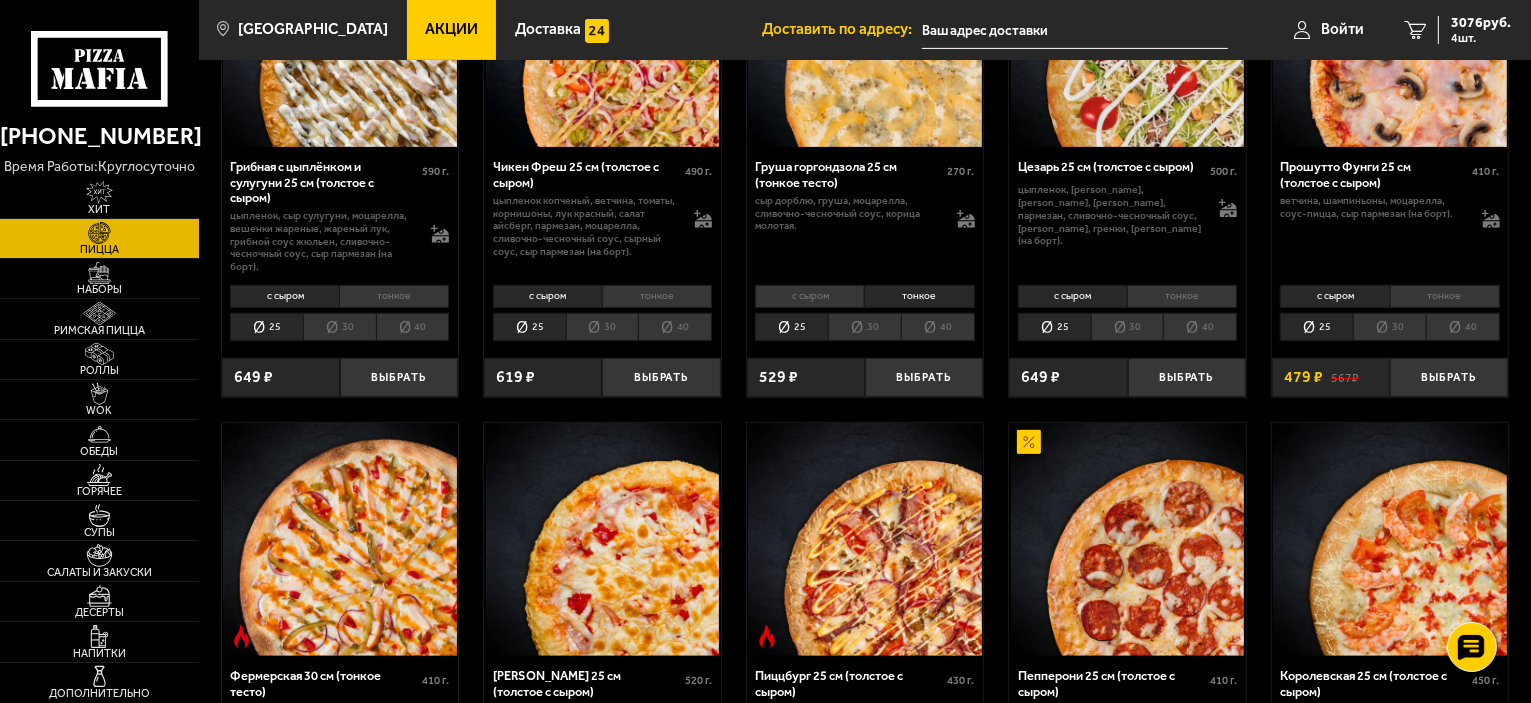click on "30" at bounding box center [864, 327] 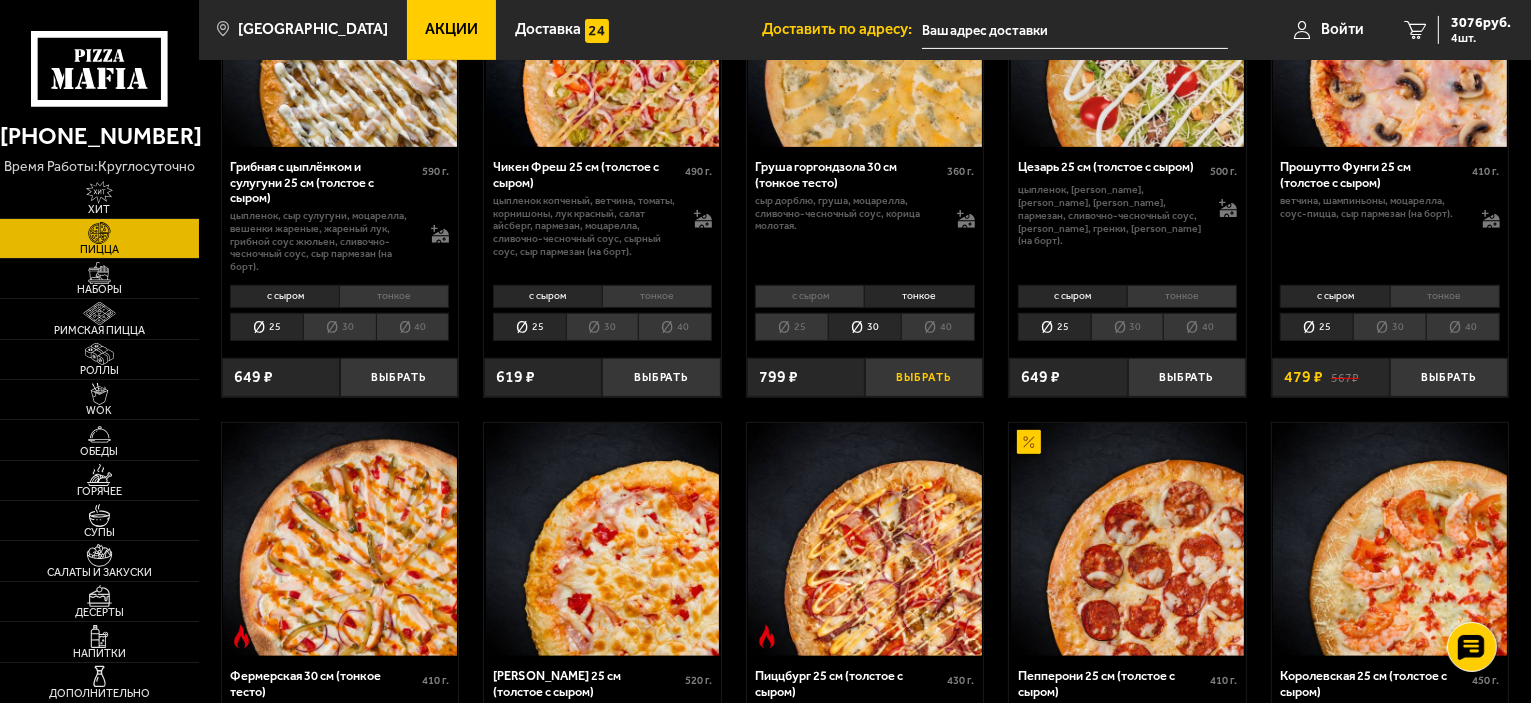 click on "Выбрать" at bounding box center [924, 377] 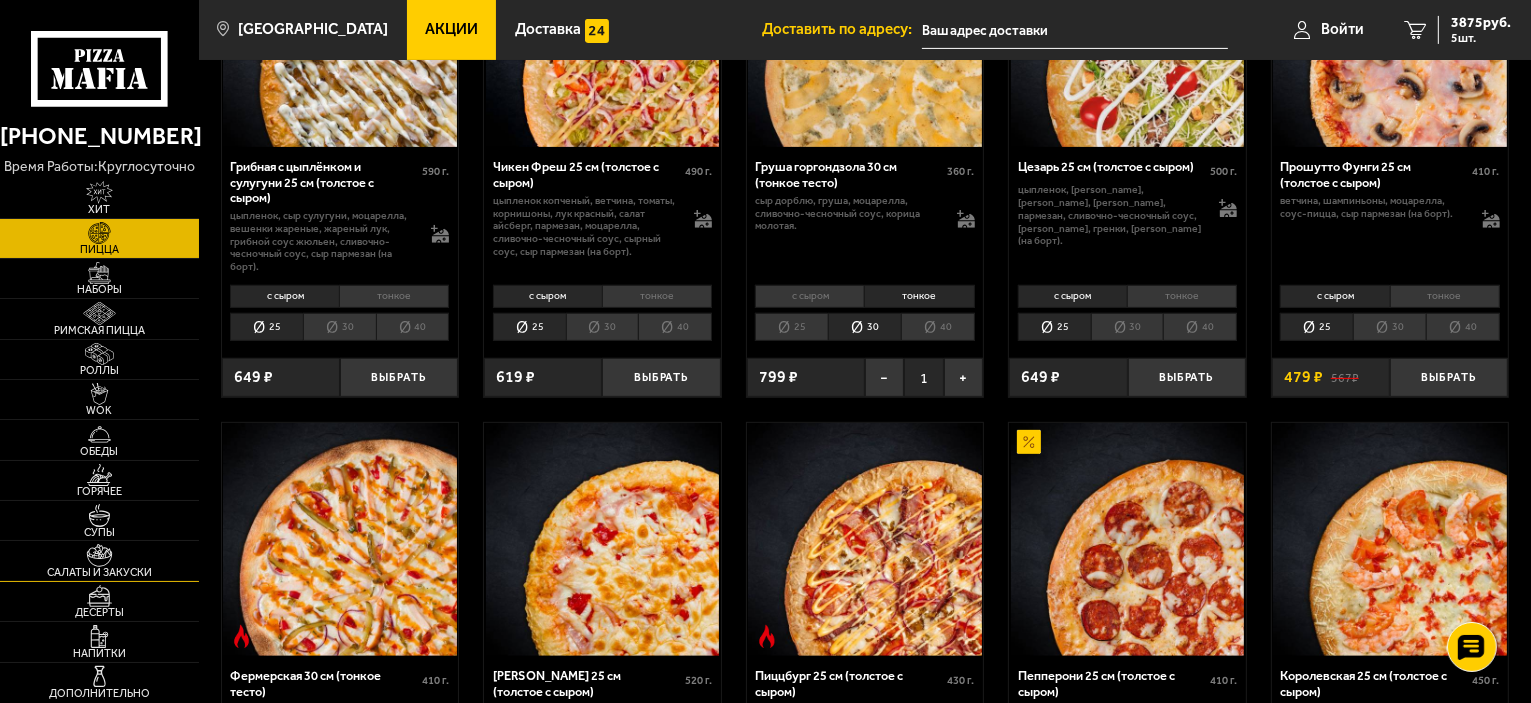 click on "Салаты и закуски" at bounding box center (99, 560) 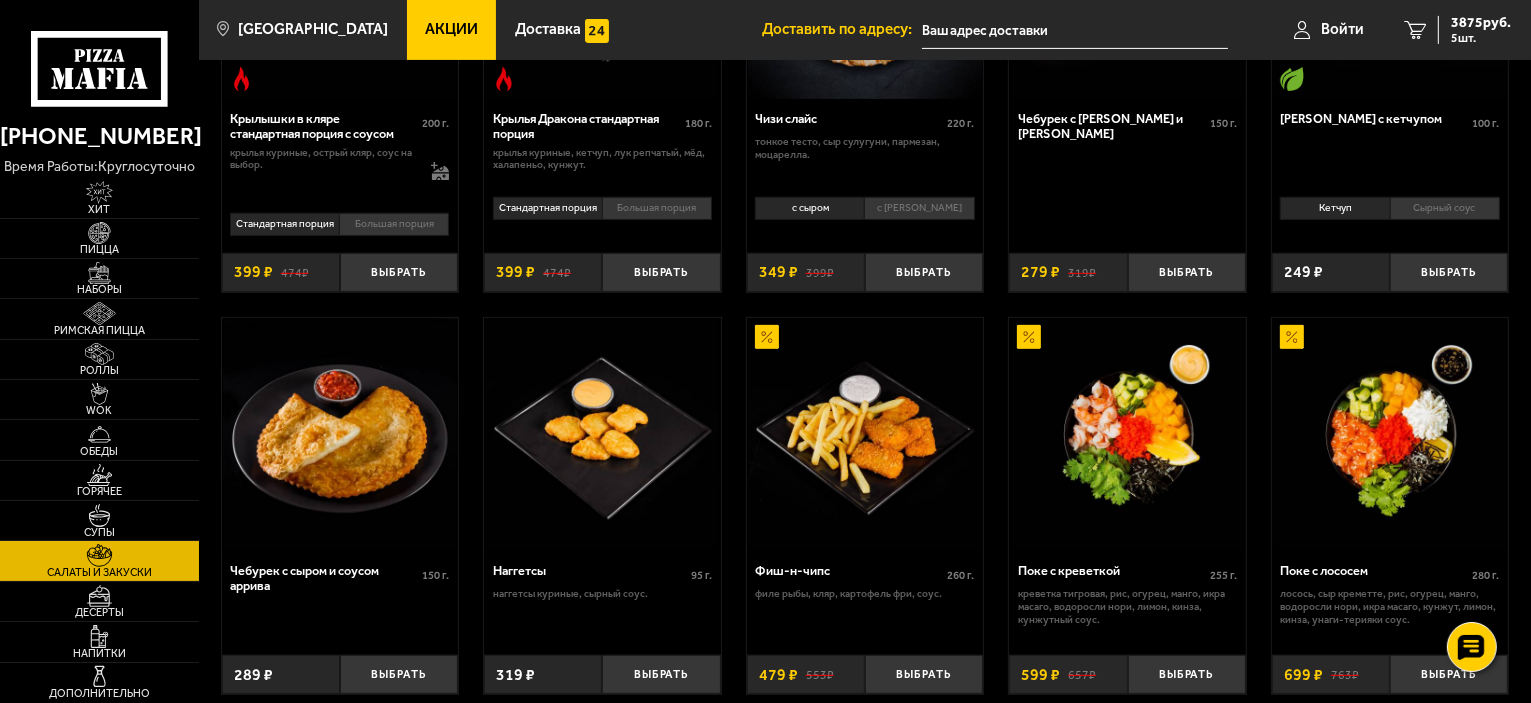 scroll, scrollTop: 1100, scrollLeft: 0, axis: vertical 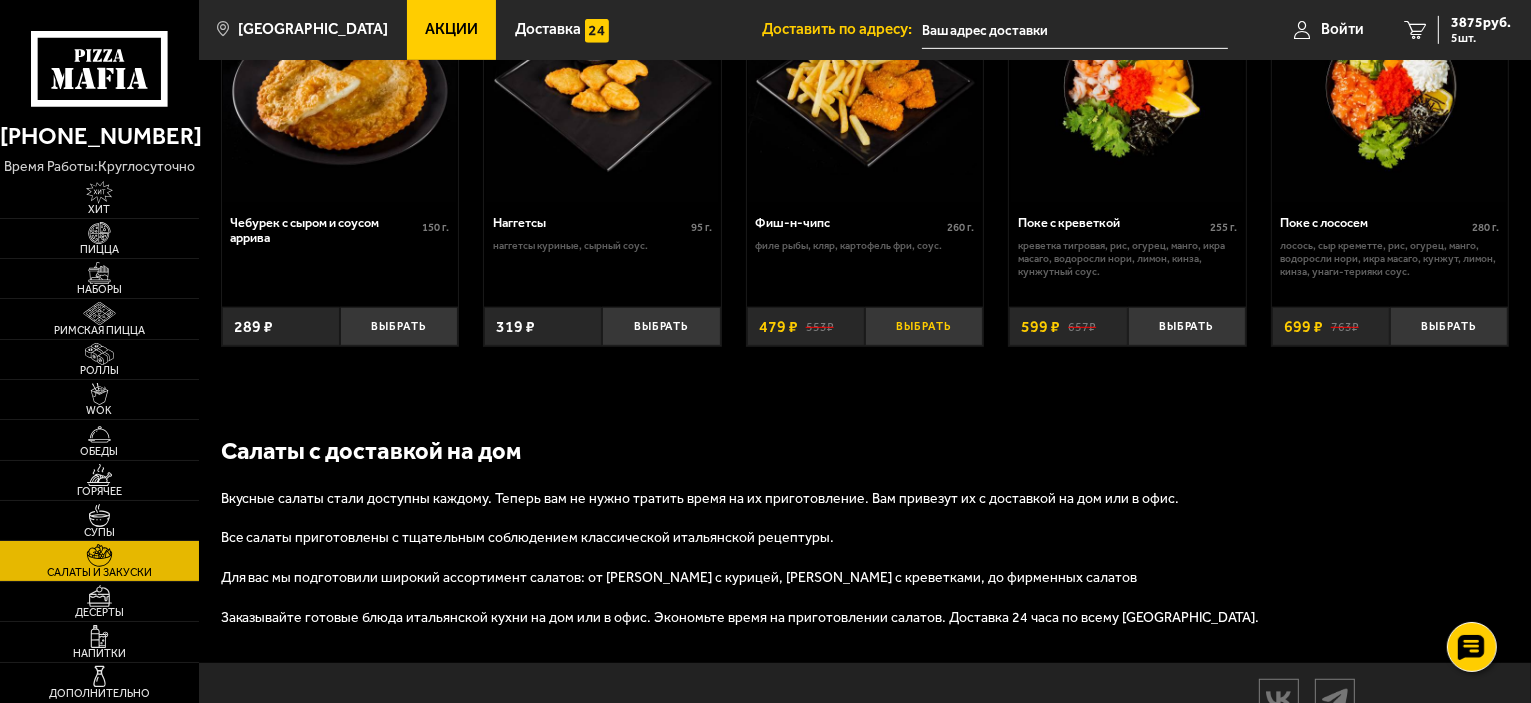 click on "Выбрать" at bounding box center [924, 326] 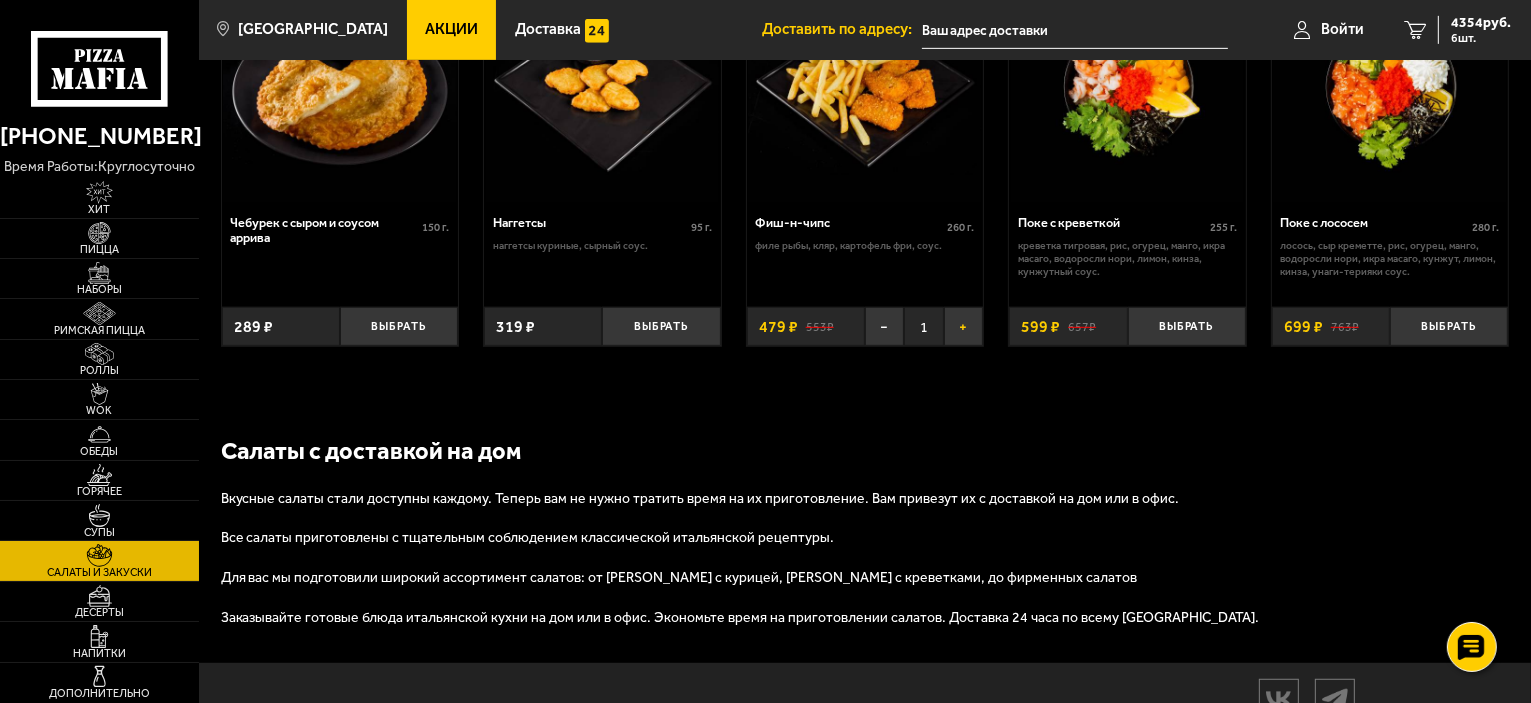 click on "+" at bounding box center (963, 326) 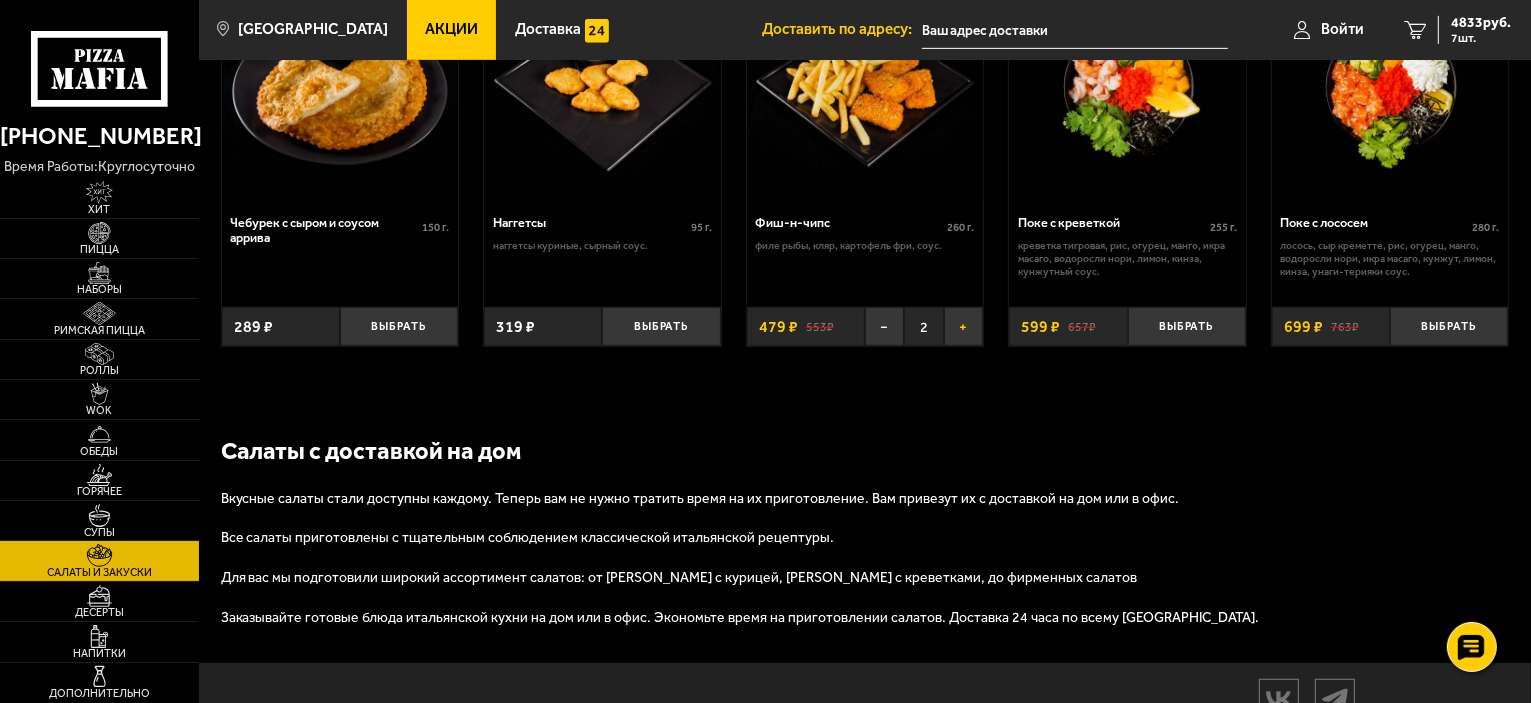 click on "+" at bounding box center [963, 326] 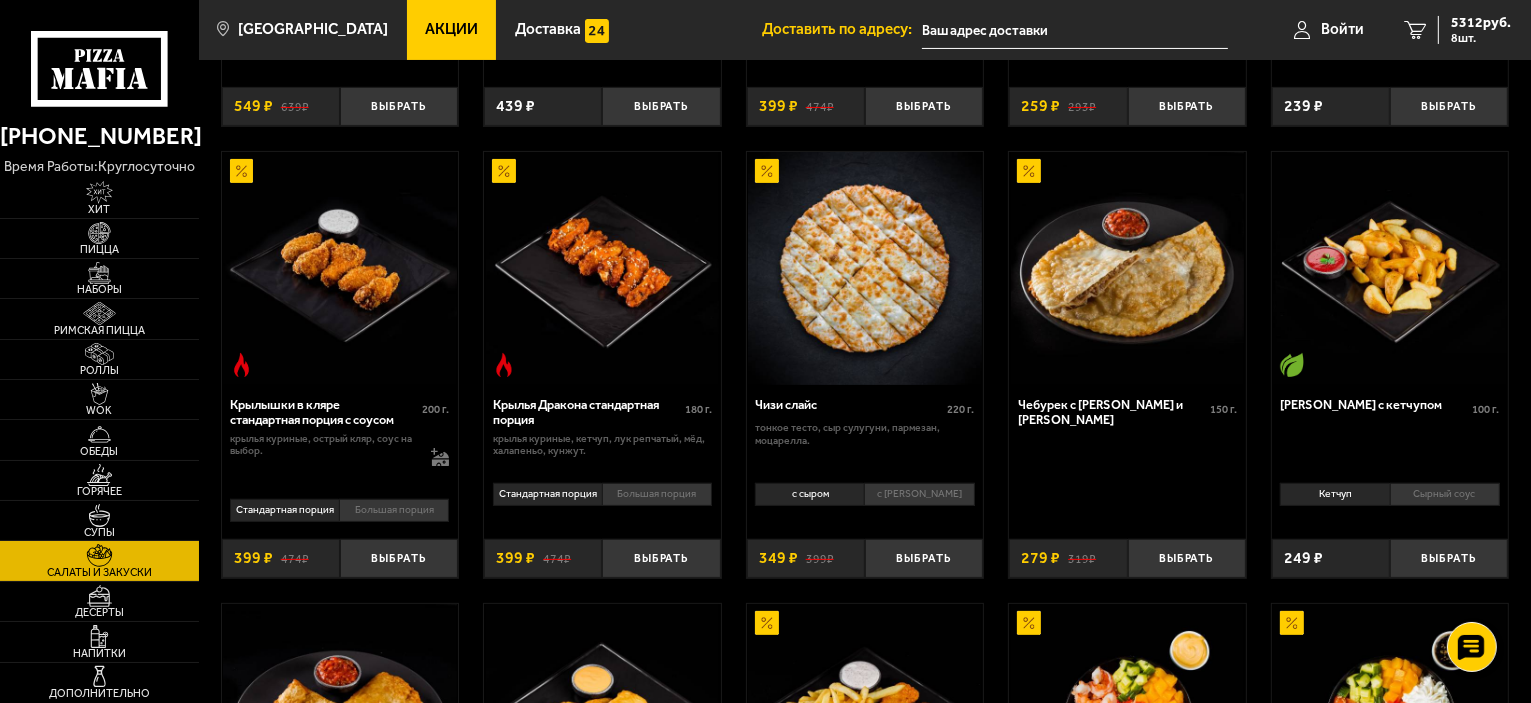 scroll, scrollTop: 366, scrollLeft: 0, axis: vertical 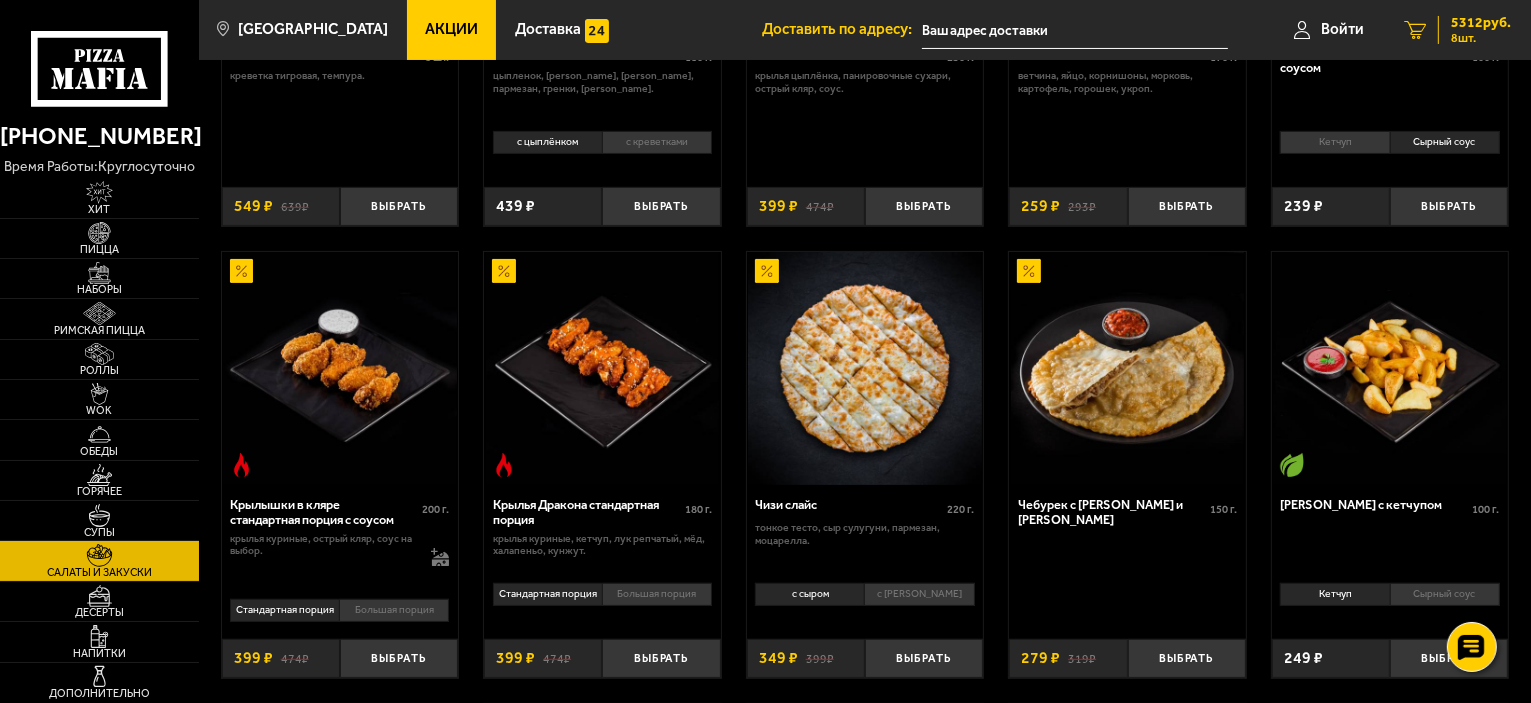 click on "5312  руб." at bounding box center [1481, 23] 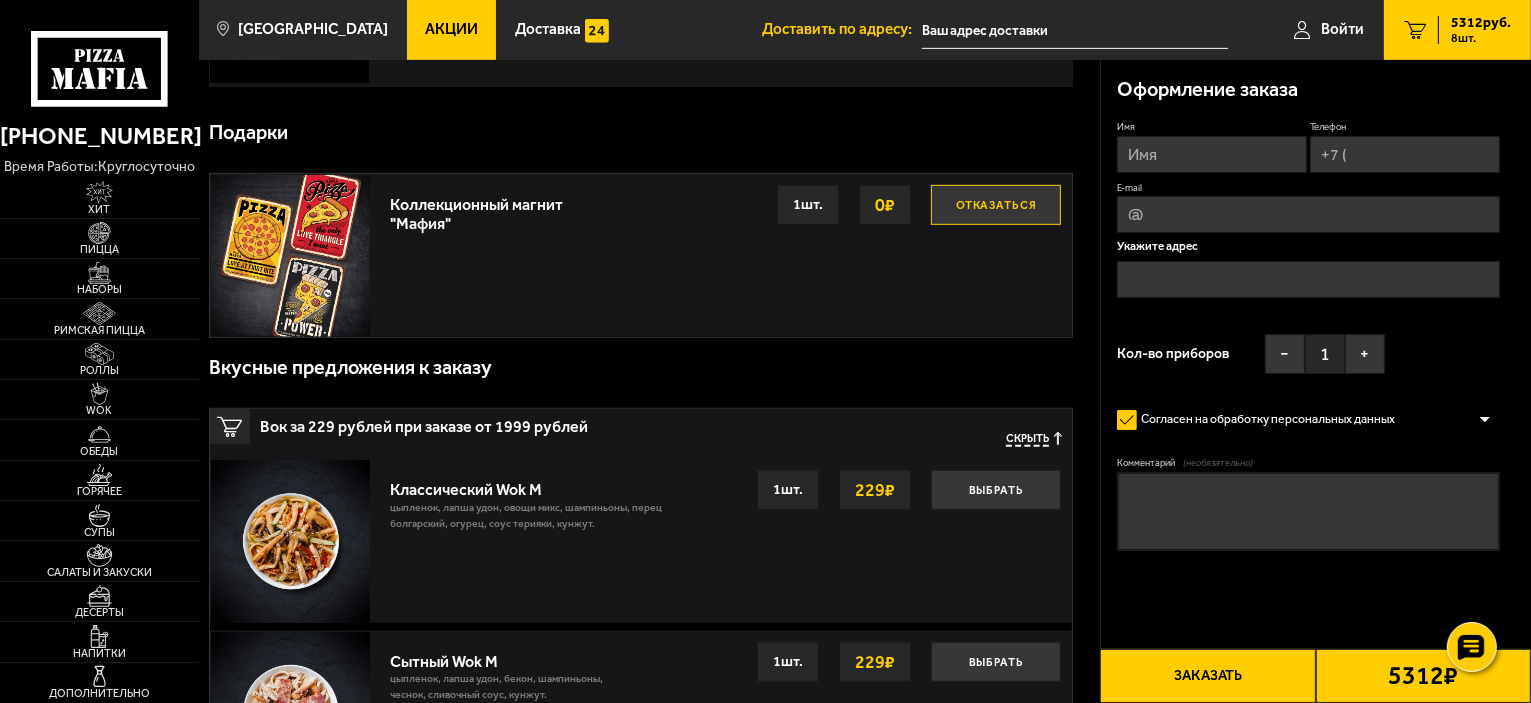scroll, scrollTop: 1833, scrollLeft: 0, axis: vertical 